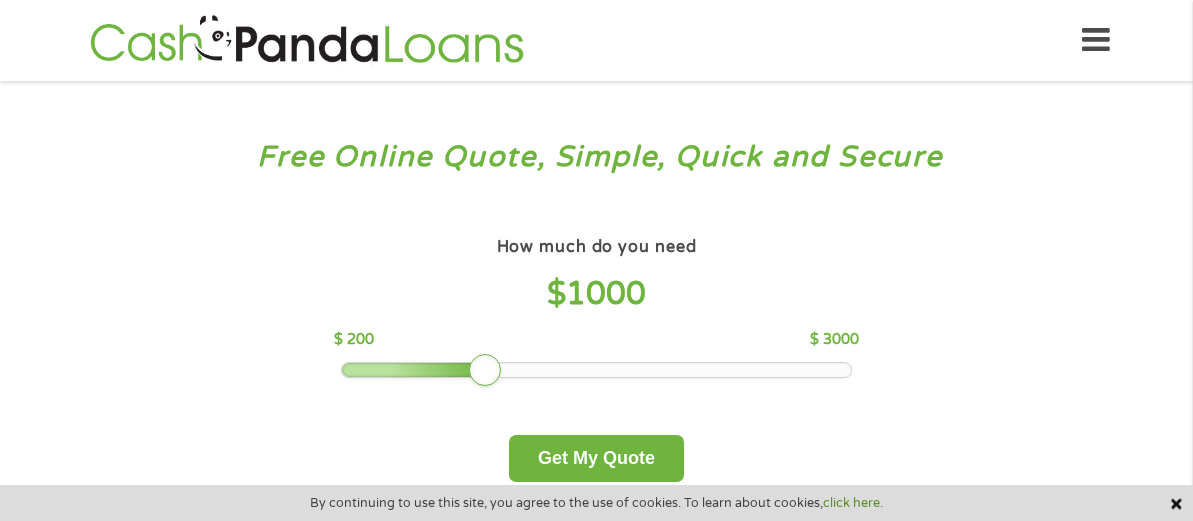scroll, scrollTop: 0, scrollLeft: 0, axis: both 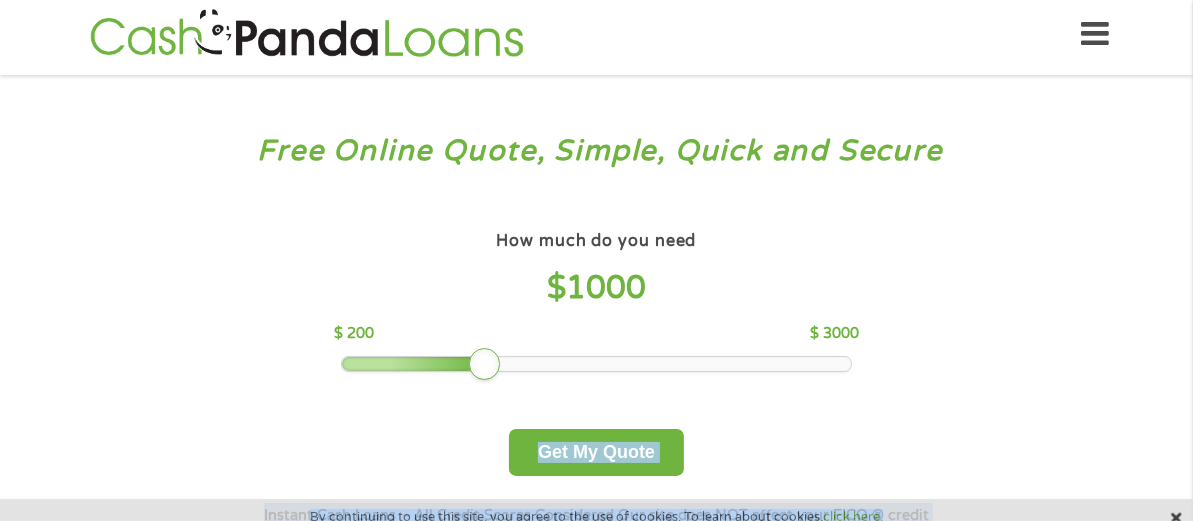 drag, startPoint x: 948, startPoint y: 507, endPoint x: 1172, endPoint y: 487, distance: 224.89108 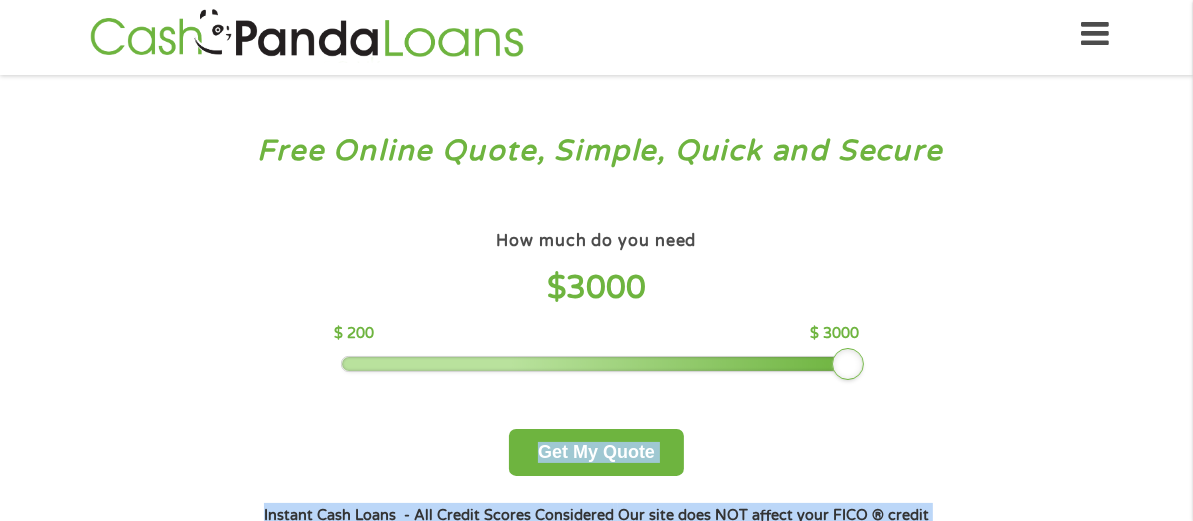 drag, startPoint x: 486, startPoint y: 386, endPoint x: 1125, endPoint y: 426, distance: 640.25073 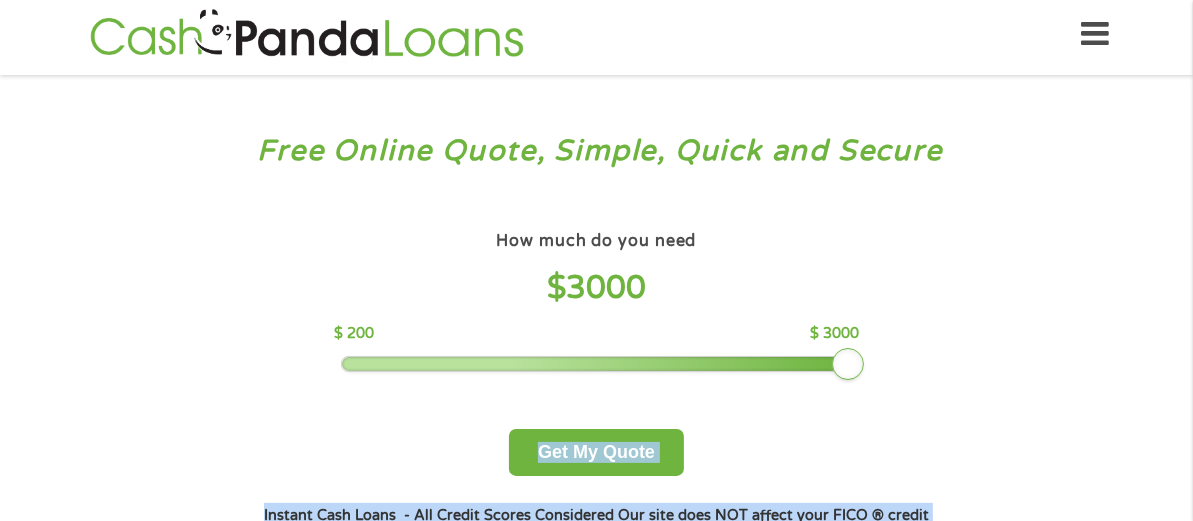 scroll, scrollTop: 106, scrollLeft: 0, axis: vertical 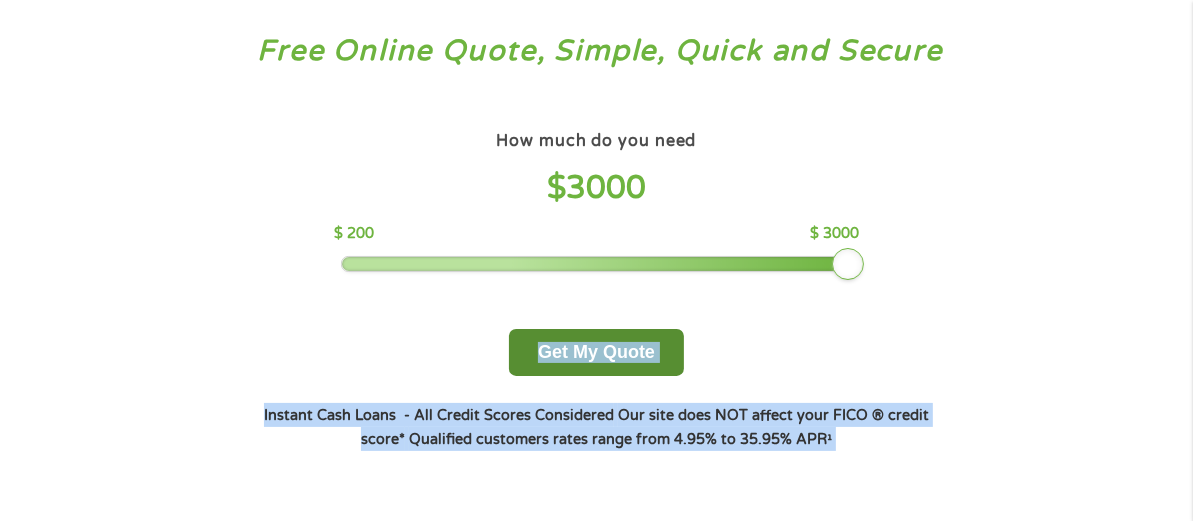 click on "Get My Quote" at bounding box center (596, 352) 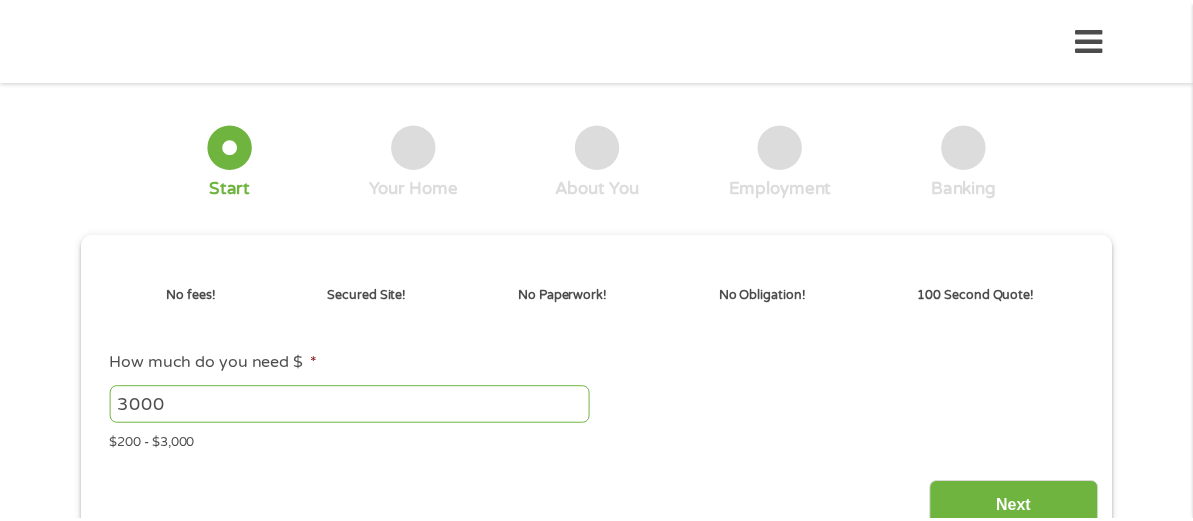 scroll, scrollTop: 0, scrollLeft: 0, axis: both 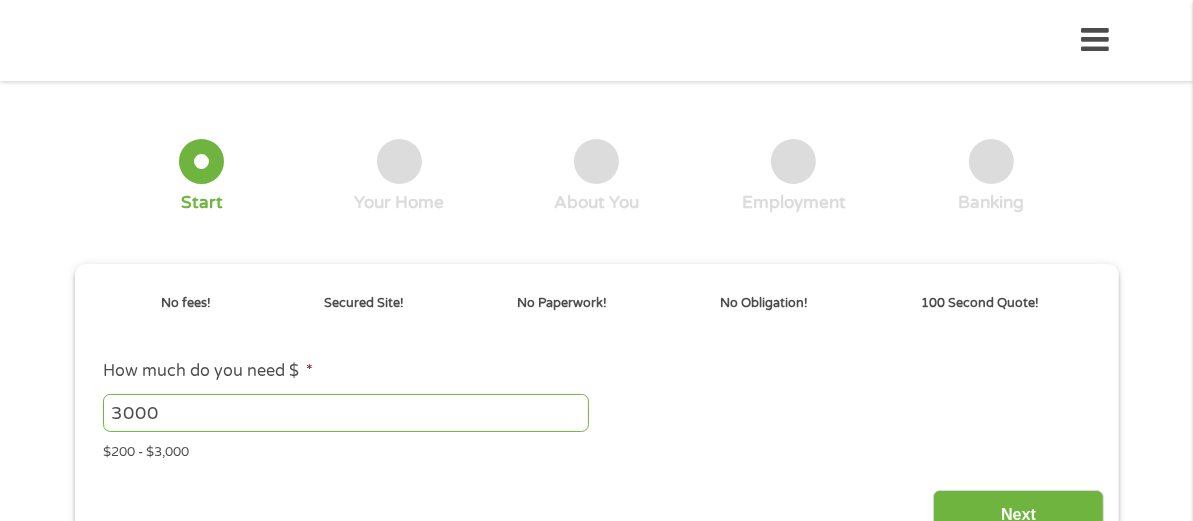 type on "EAIaIQobChMIiMvMoIPrjgMV40h_AB1dziw0EAAYAyAAEgKlM_D_BwE" 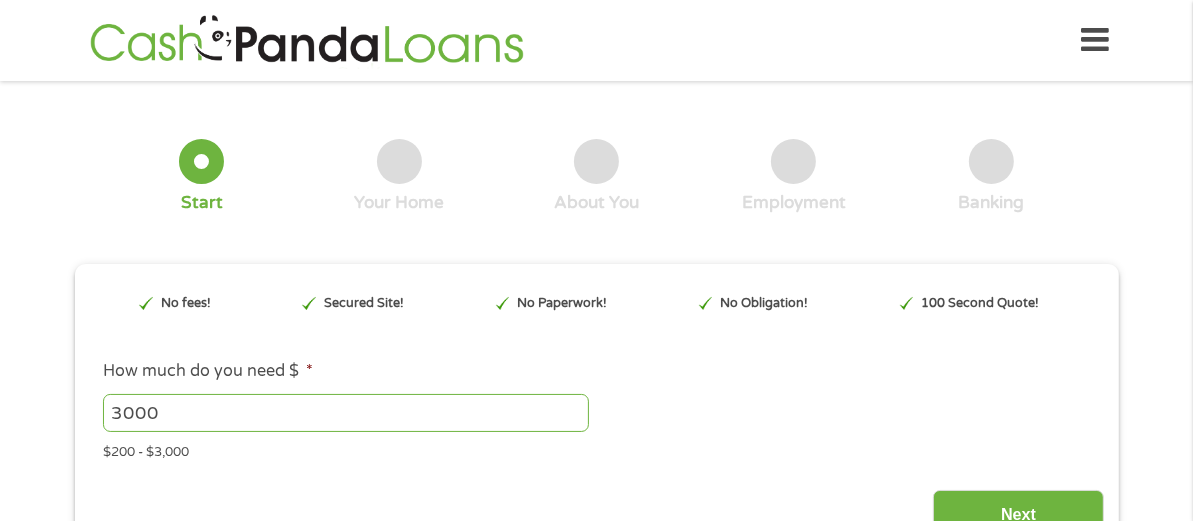 scroll, scrollTop: 0, scrollLeft: 0, axis: both 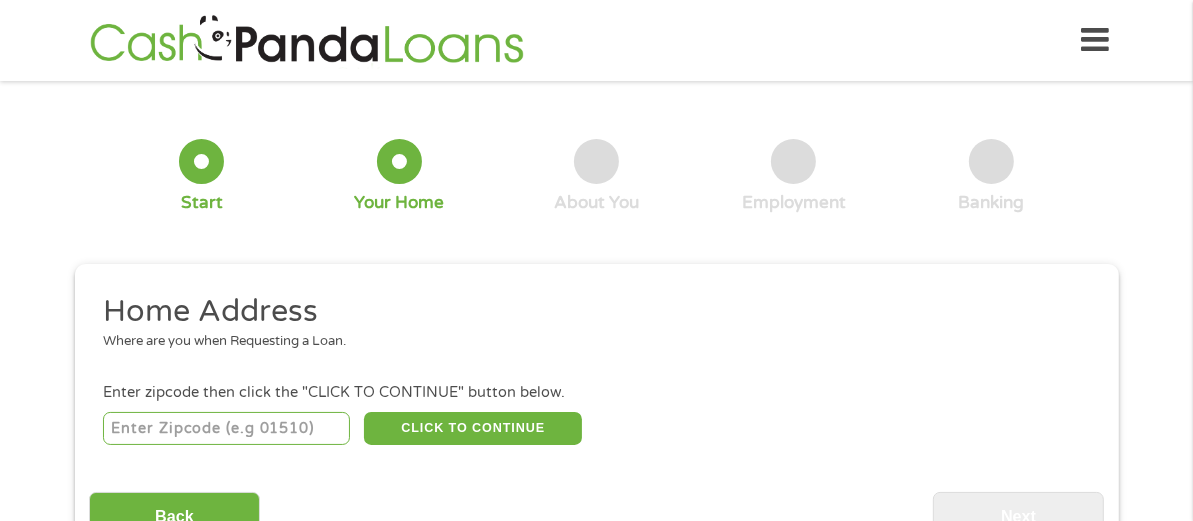 click at bounding box center [226, 429] 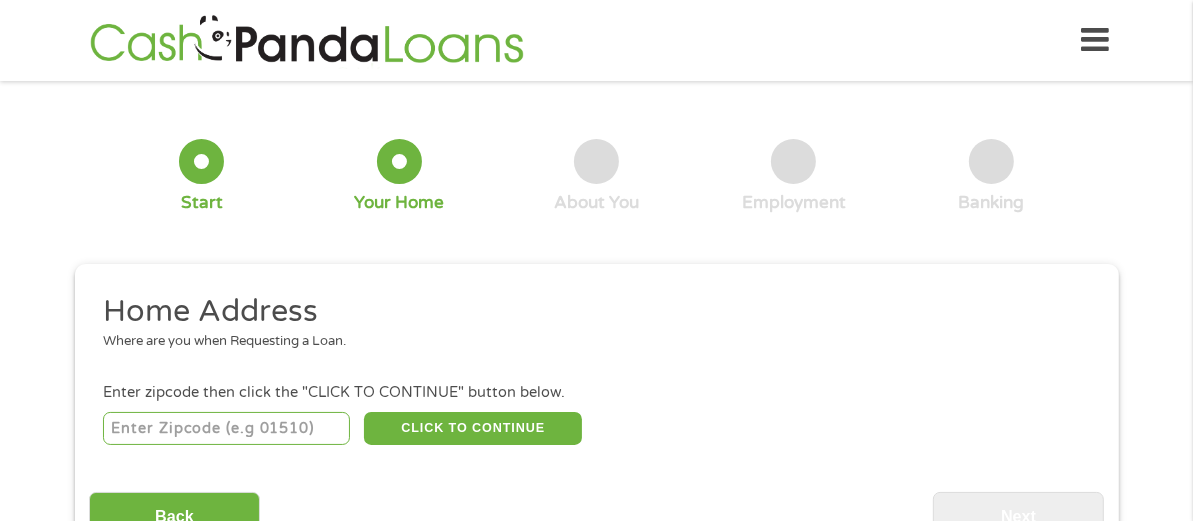 type on "78249" 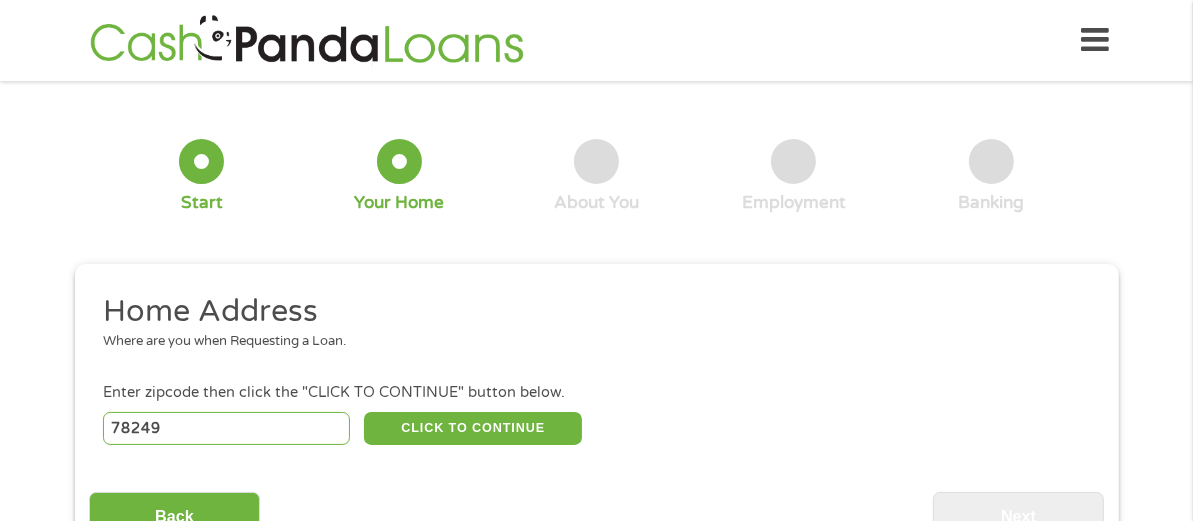 select on "Texas" 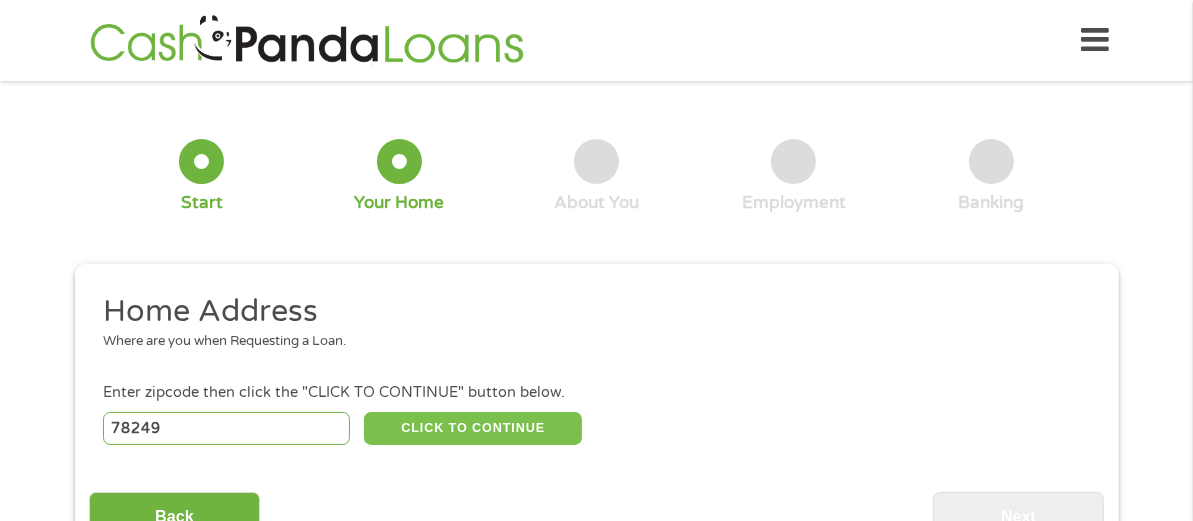 click on "CLICK TO CONTINUE" at bounding box center (473, 429) 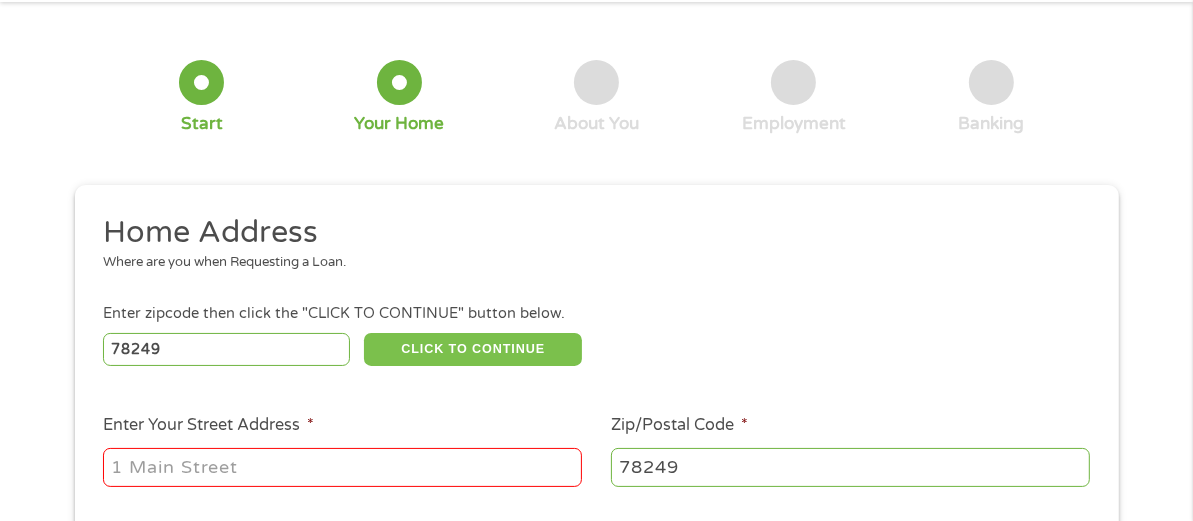 scroll, scrollTop: 100, scrollLeft: 0, axis: vertical 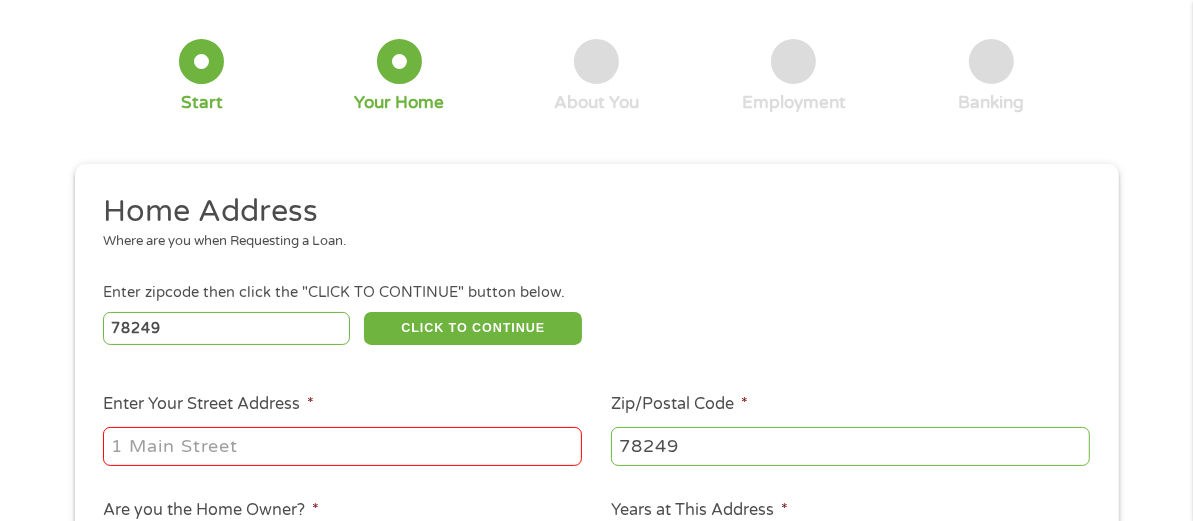 click on "Enter Your Street Address *" at bounding box center [342, 446] 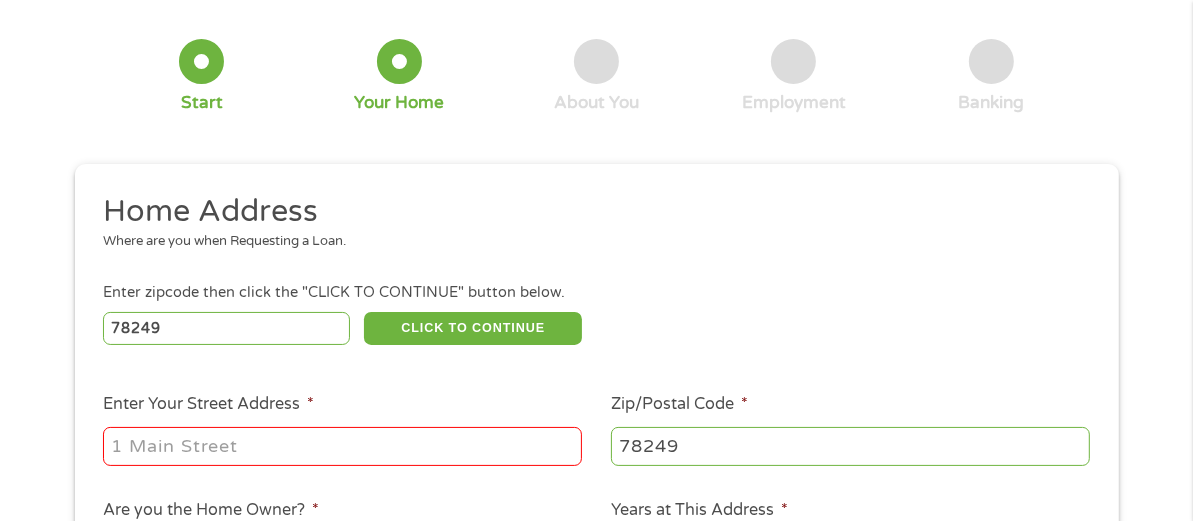 type on "4923 Babson Street" 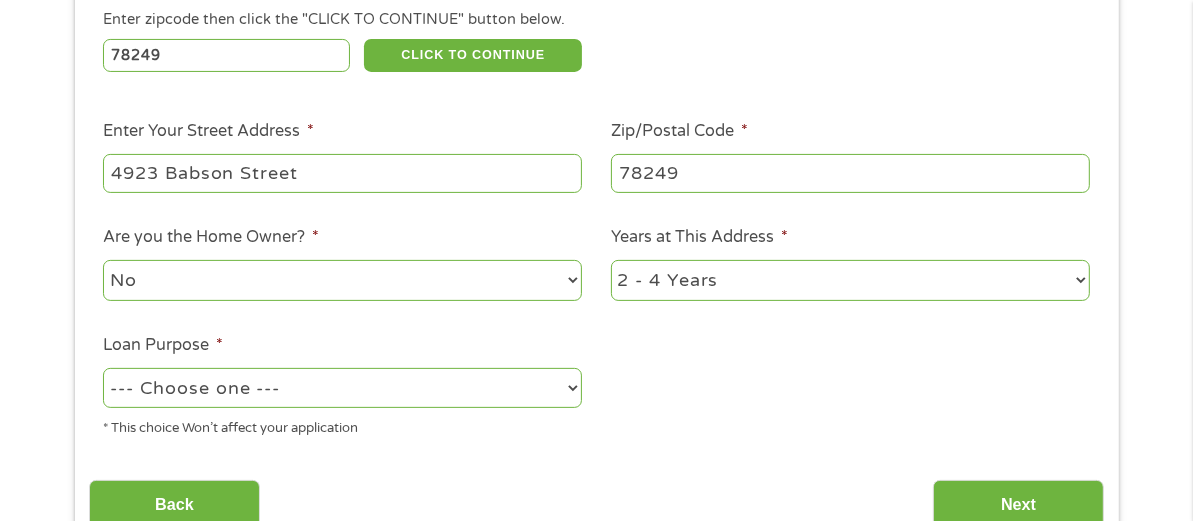 scroll, scrollTop: 400, scrollLeft: 0, axis: vertical 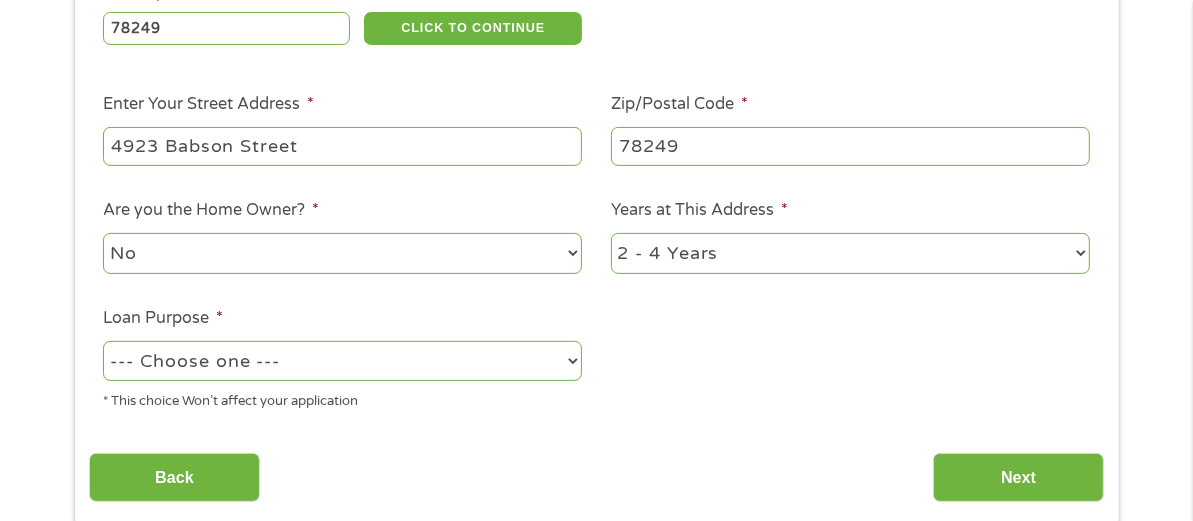 click on "No Yes" at bounding box center (342, 253) 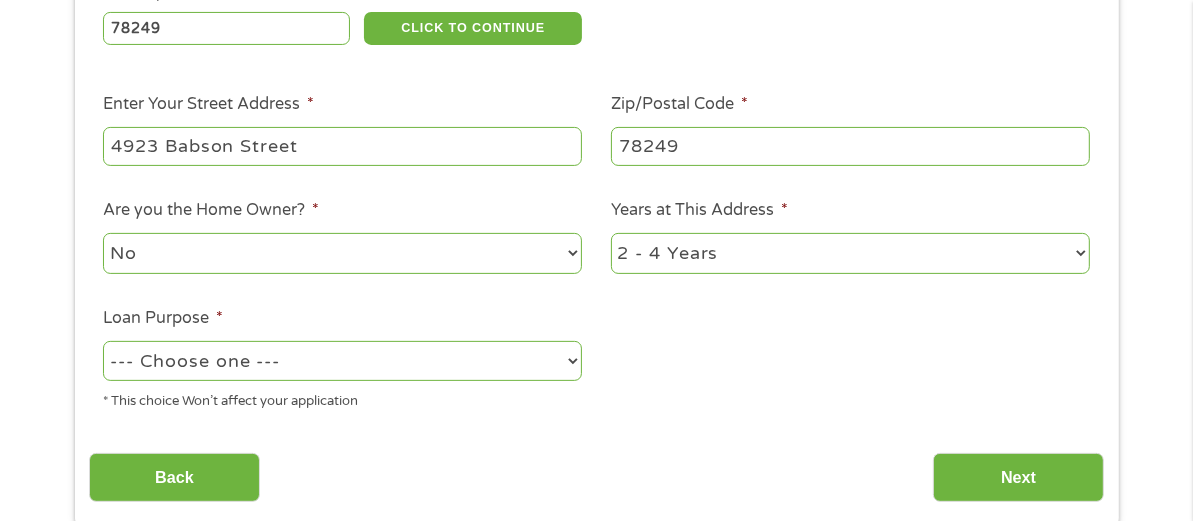 select on "yes" 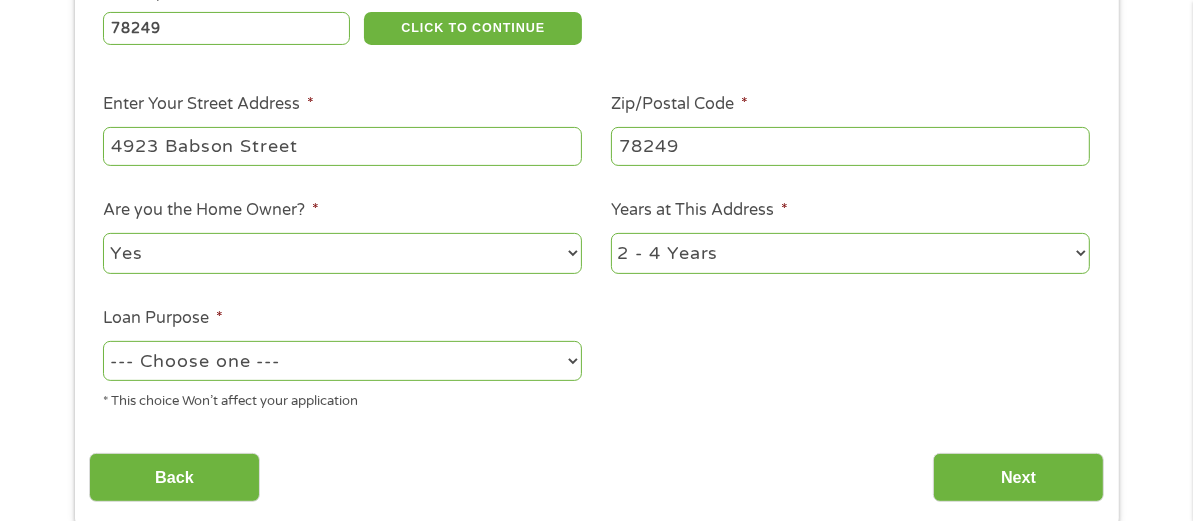 click on "No Yes" at bounding box center (342, 253) 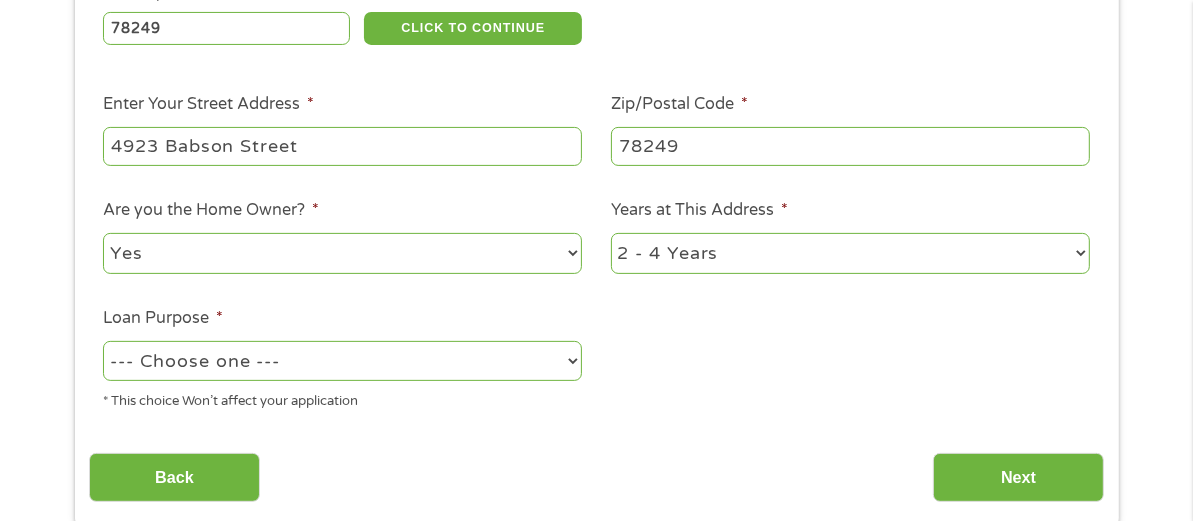 select on "60months" 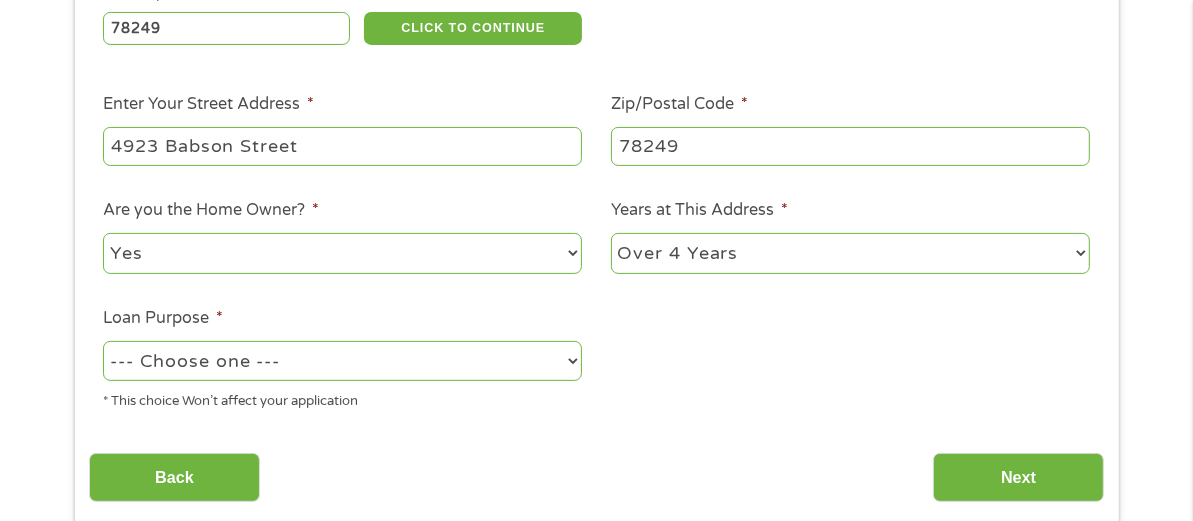 click on "1 Year or less 1 - 2 Years 2 - 4 Years Over 4 Years" at bounding box center (850, 253) 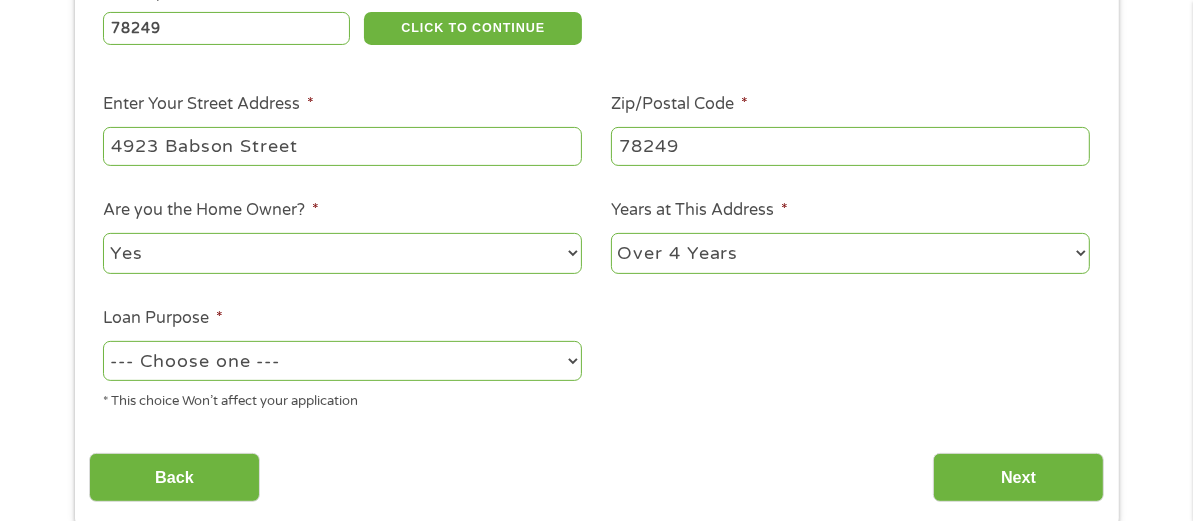 click on "--- Choose one --- Pay Bills Debt Consolidation Home Improvement Major Purchase Car Loan Short Term Cash Medical Expenses Other" at bounding box center [342, 361] 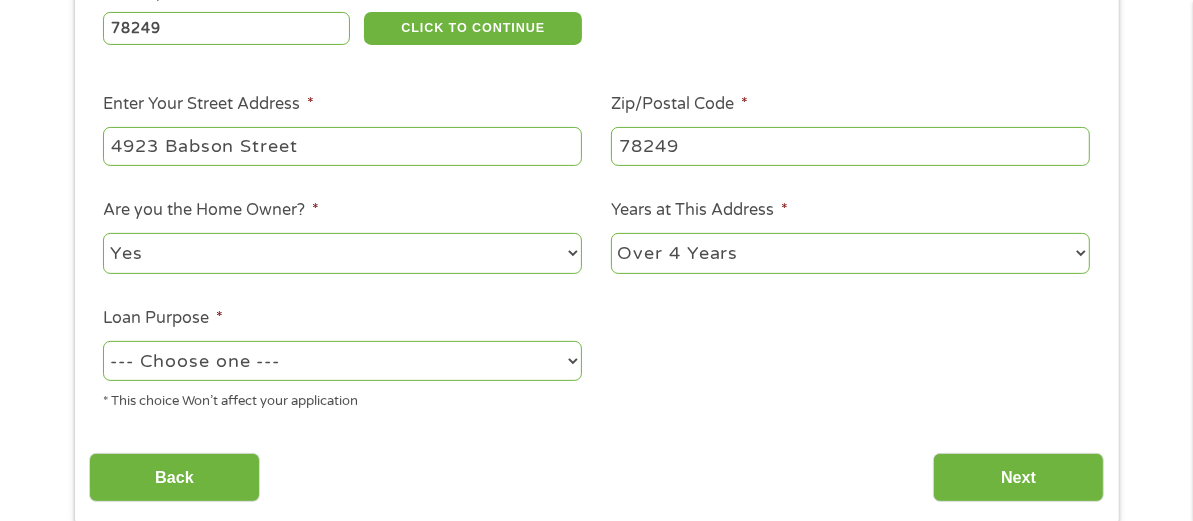 select on "paybills" 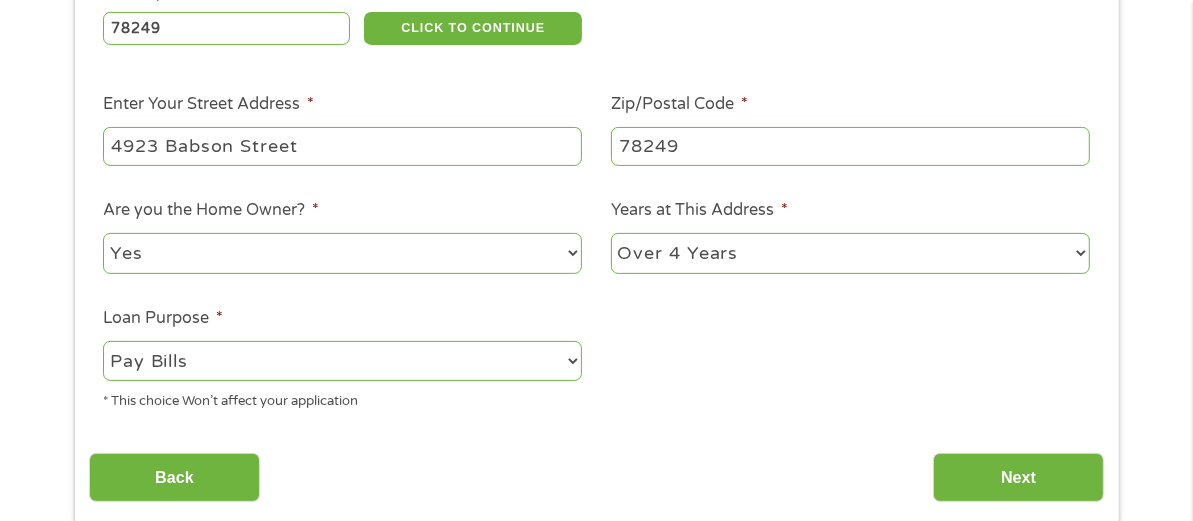 click on "--- Choose one --- Pay Bills Debt Consolidation Home Improvement Major Purchase Car Loan Short Term Cash Medical Expenses Other" at bounding box center (342, 361) 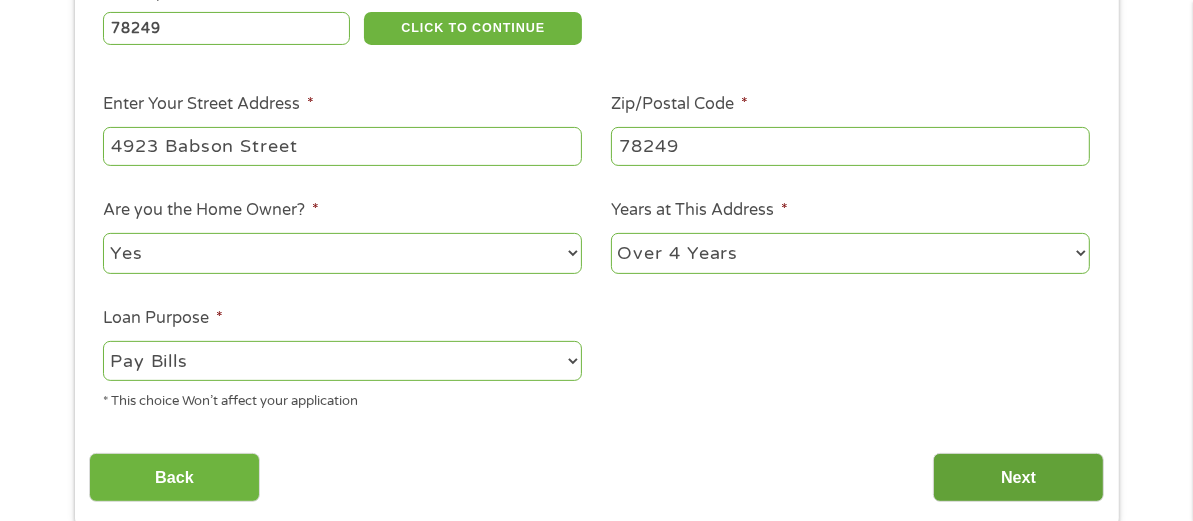 click on "Next" at bounding box center [1018, 477] 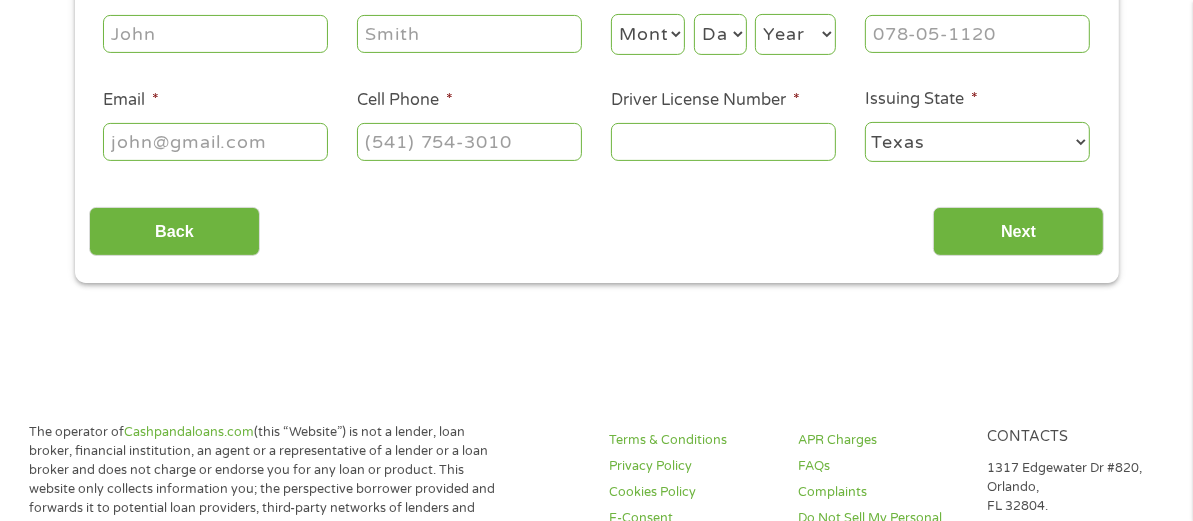 scroll, scrollTop: 24, scrollLeft: 0, axis: vertical 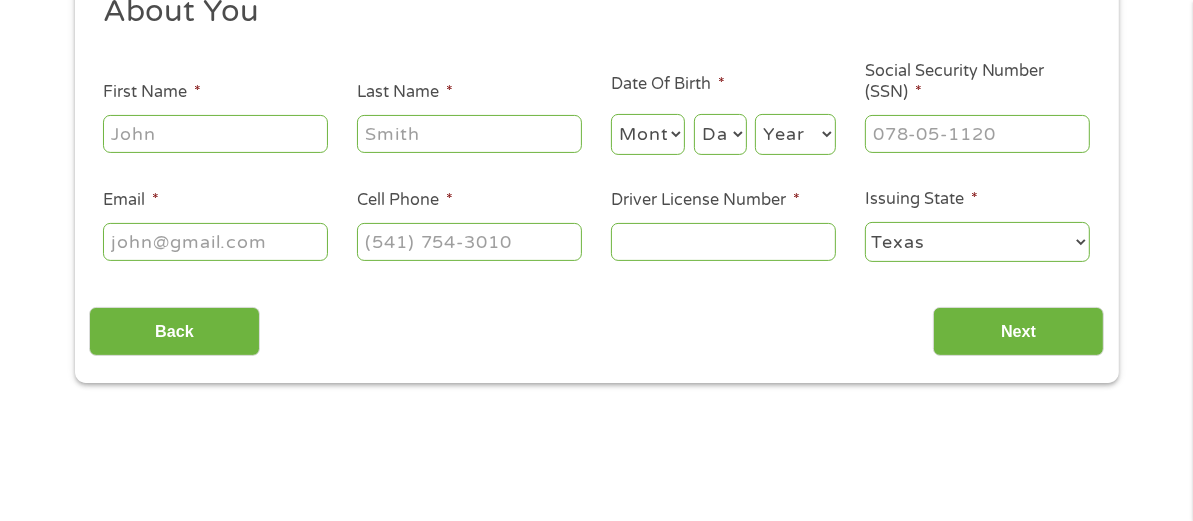 click on "First Name *" at bounding box center (215, 134) 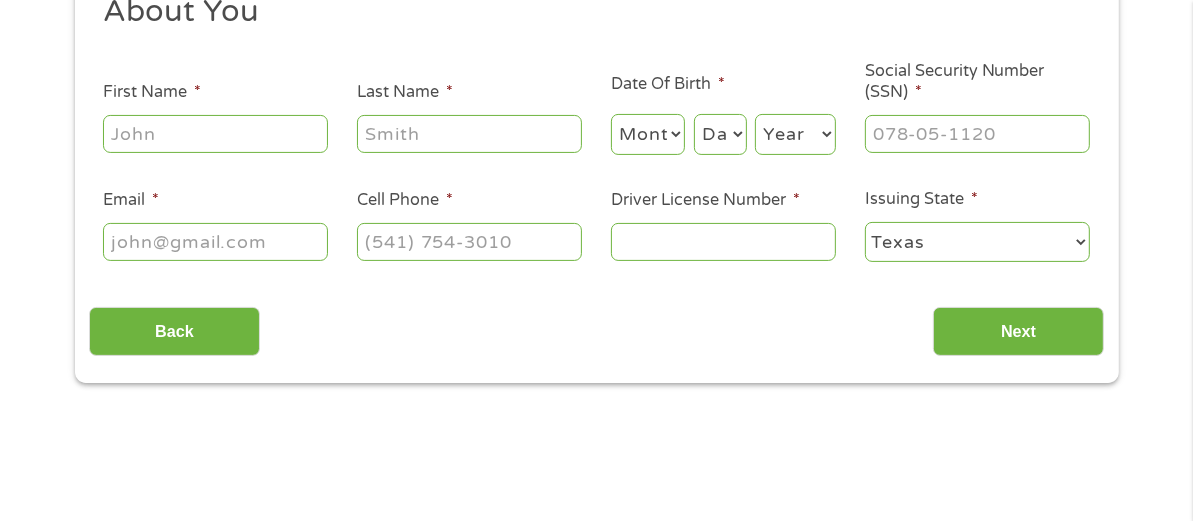 type on "Sherry G" 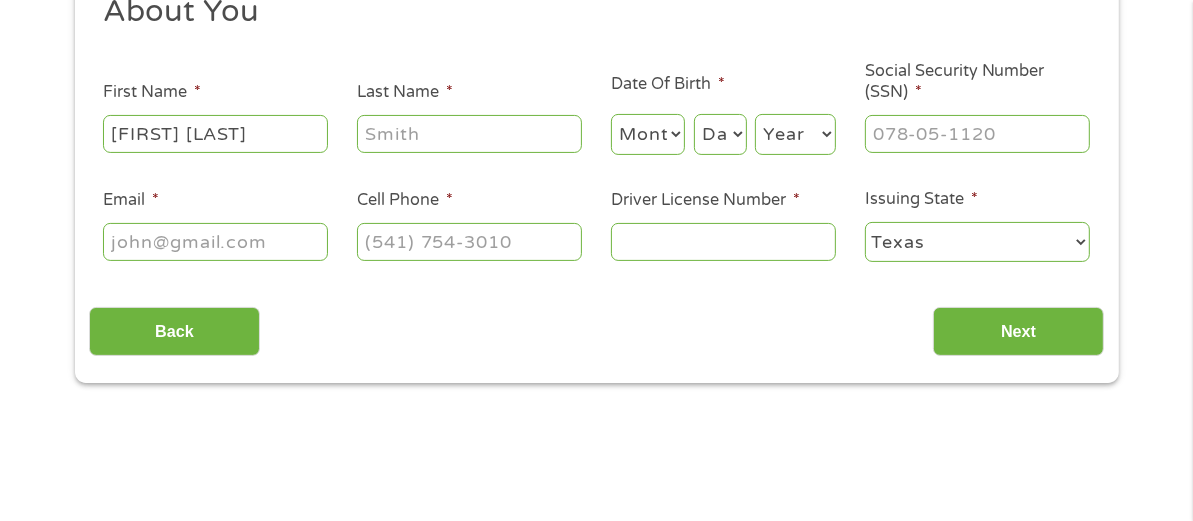 type on "Hay" 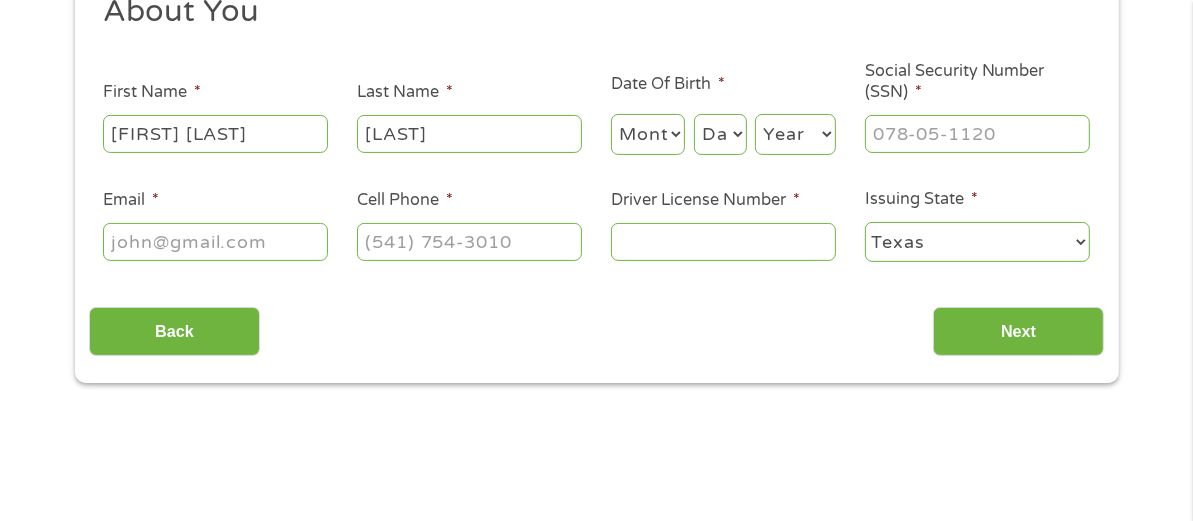 type on "haysherry49@gmail.com" 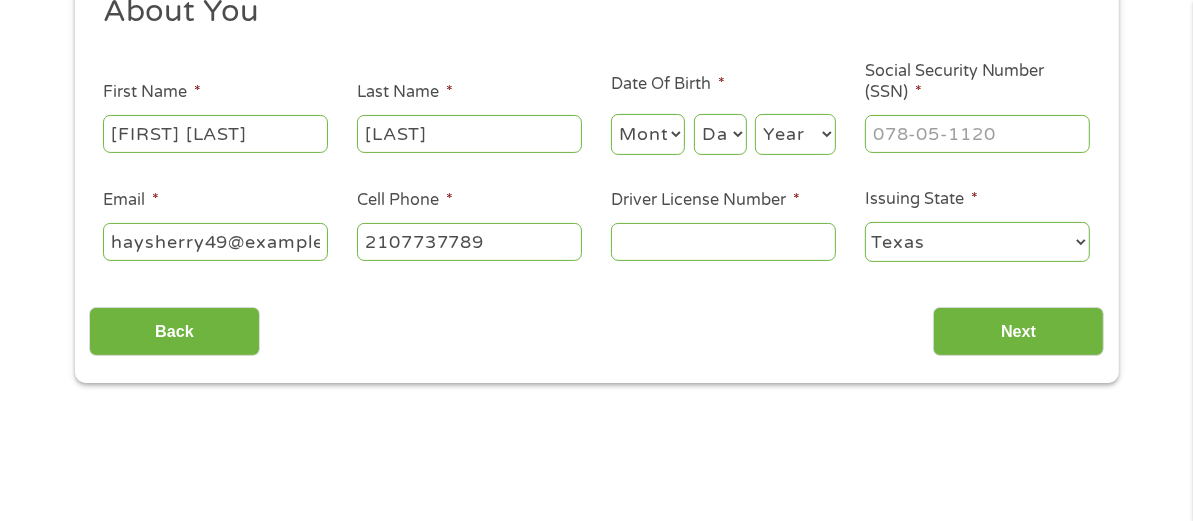 type on "(210) 773-7789" 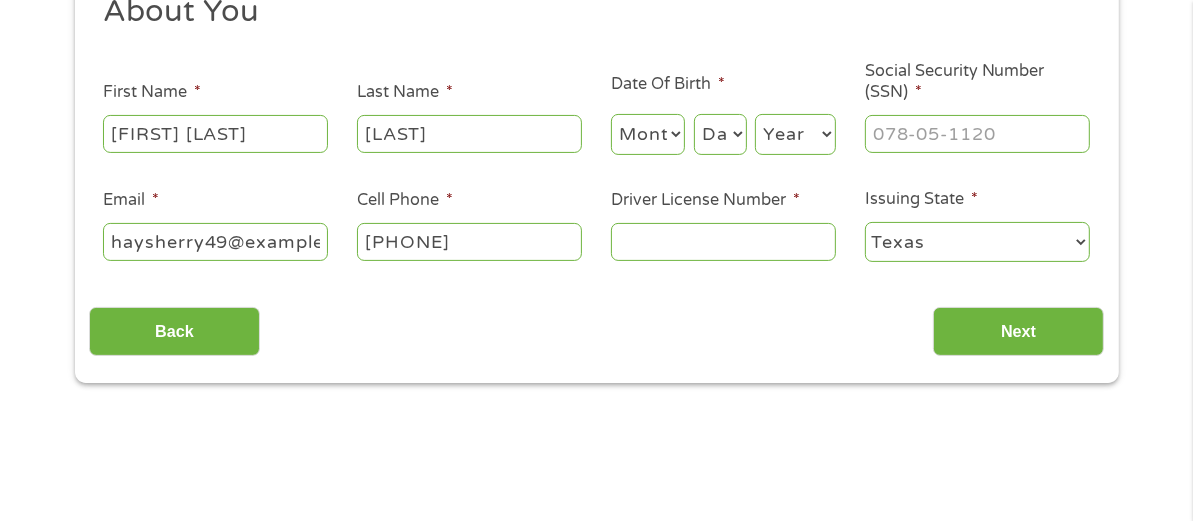 click on "Month 1 2 3 4 5 6 7 8 9 10 11 12" at bounding box center [648, 134] 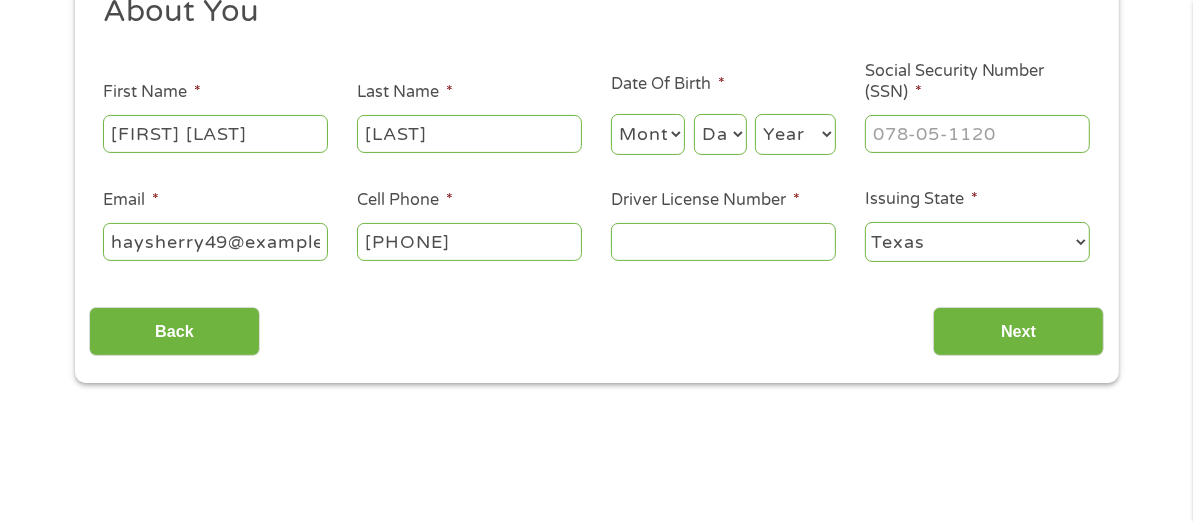 select on "6" 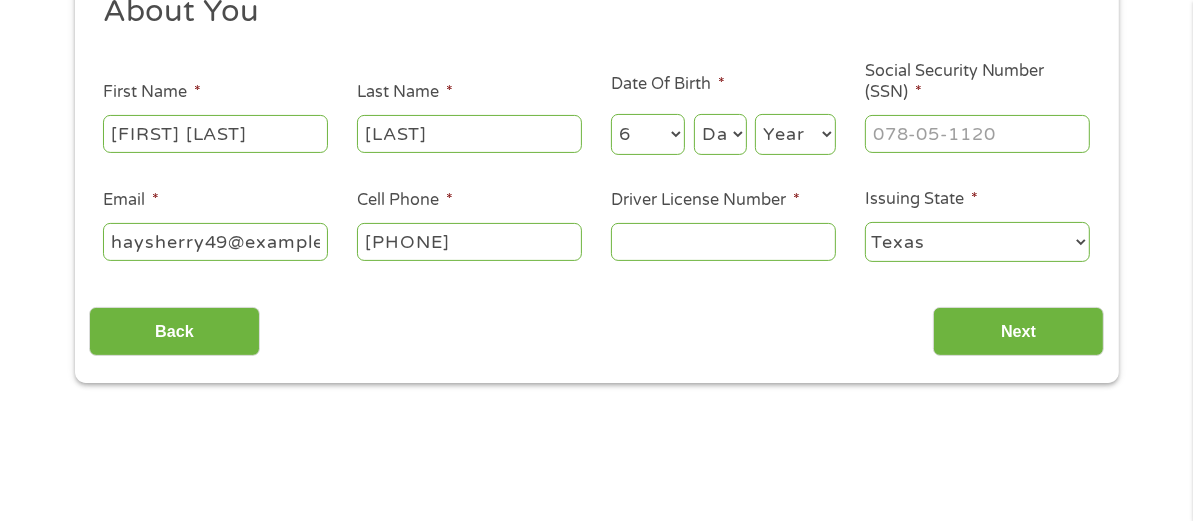 click on "Month 1 2 3 4 5 6 7 8 9 10 11 12" at bounding box center (648, 134) 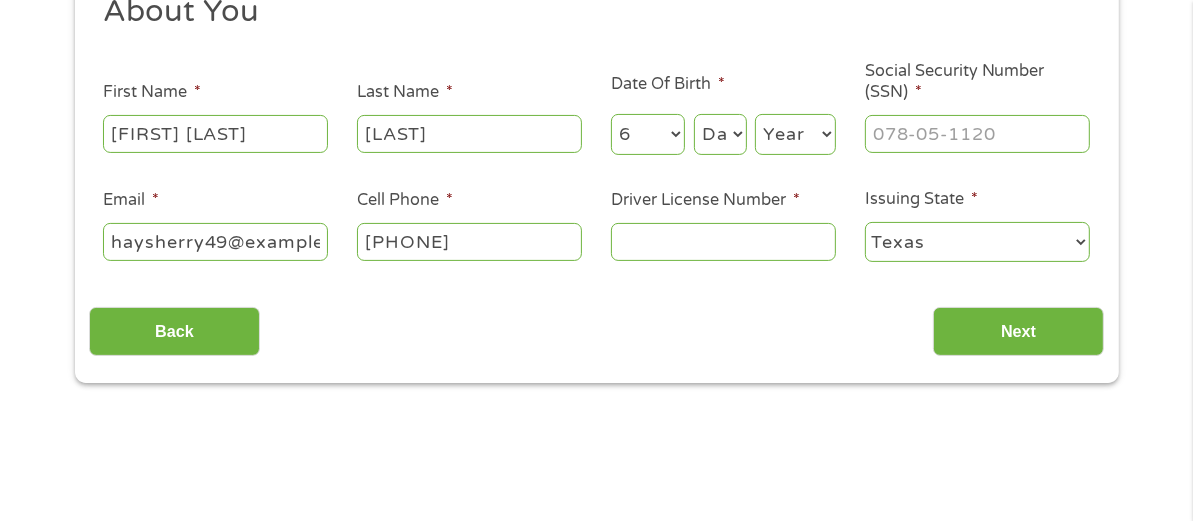 click on "Day 1 2 3 4 5 6 7 8 9 10 11 12 13 14 15 16 17 18 19 20 21 22 23 24 25 26 27 28 29 30 31" at bounding box center [720, 134] 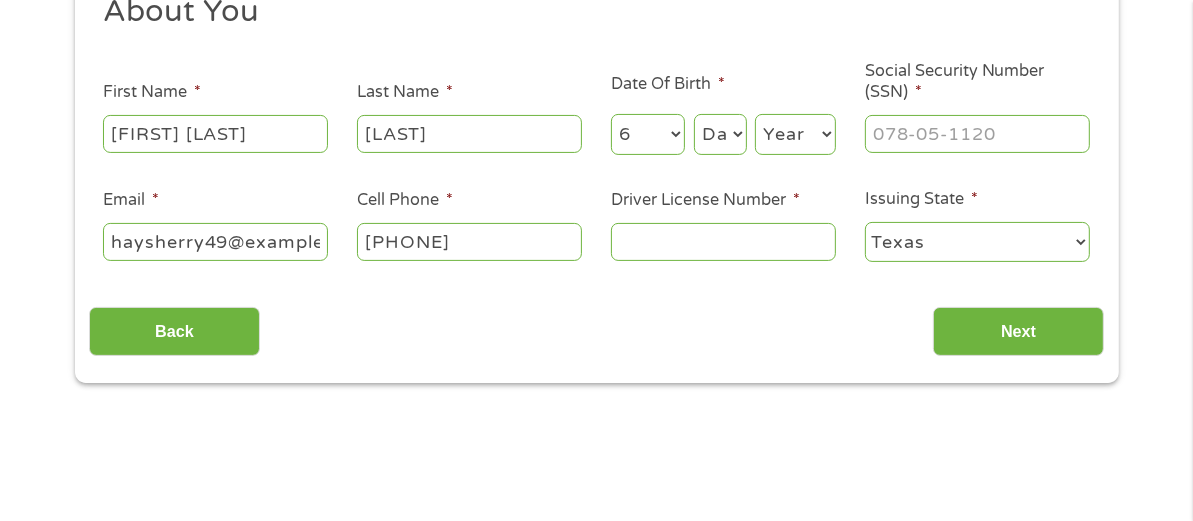 select on "2" 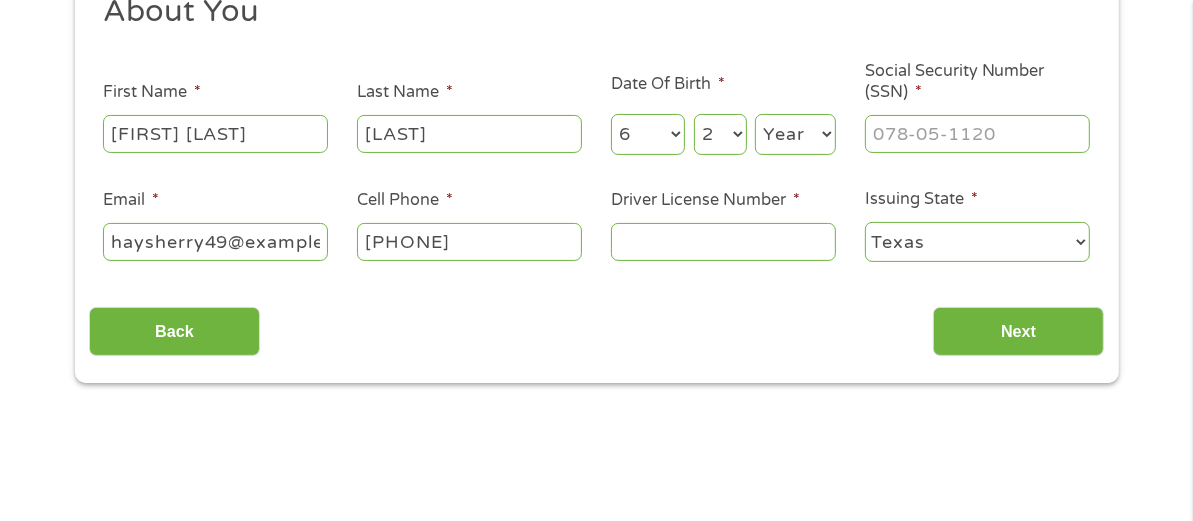 click on "Day 1 2 3 4 5 6 7 8 9 10 11 12 13 14 15 16 17 18 19 20 21 22 23 24 25 26 27 28 29 30 31" at bounding box center [720, 134] 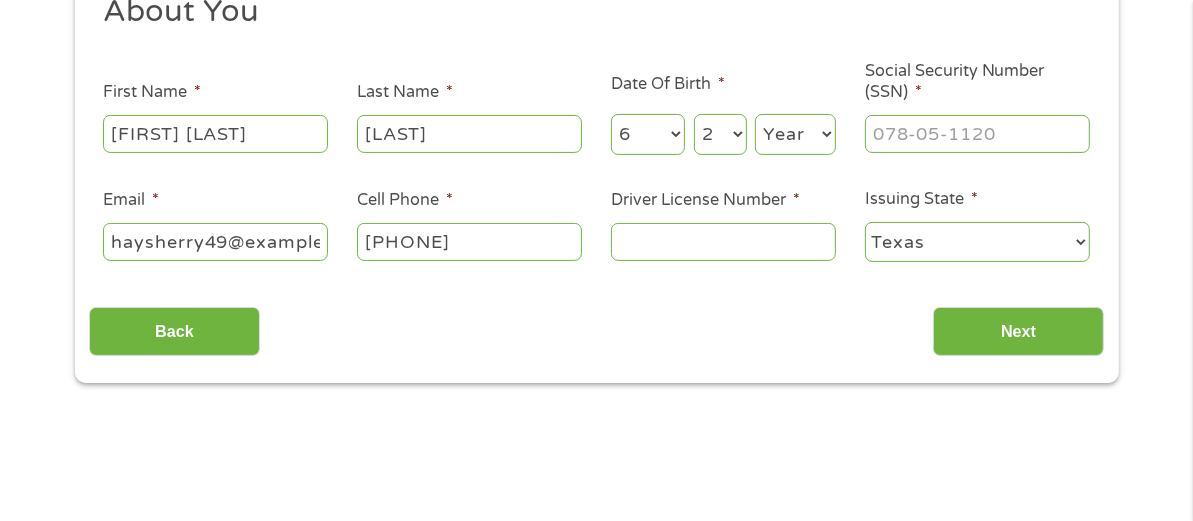 click on "Year 2007 2006 2005 2004 2003 2002 2001 2000 1999 1998 1997 1996 1995 1994 1993 1992 1991 1990 1989 1988 1987 1986 1985 1984 1983 1982 1981 1980 1979 1978 1977 1976 1975 1974 1973 1972 1971 1970 1969 1968 1967 1966 1965 1964 1963 1962 1961 1960 1959 1958 1957 1956 1955 1954 1953 1952 1951 1950 1949 1948 1947 1946 1945 1944 1943 1942 1941 1940 1939 1938 1937 1936 1935 1934 1933 1932 1931 1930 1929 1928 1927 1926 1925 1924 1923 1922 1921 1920" at bounding box center [795, 134] 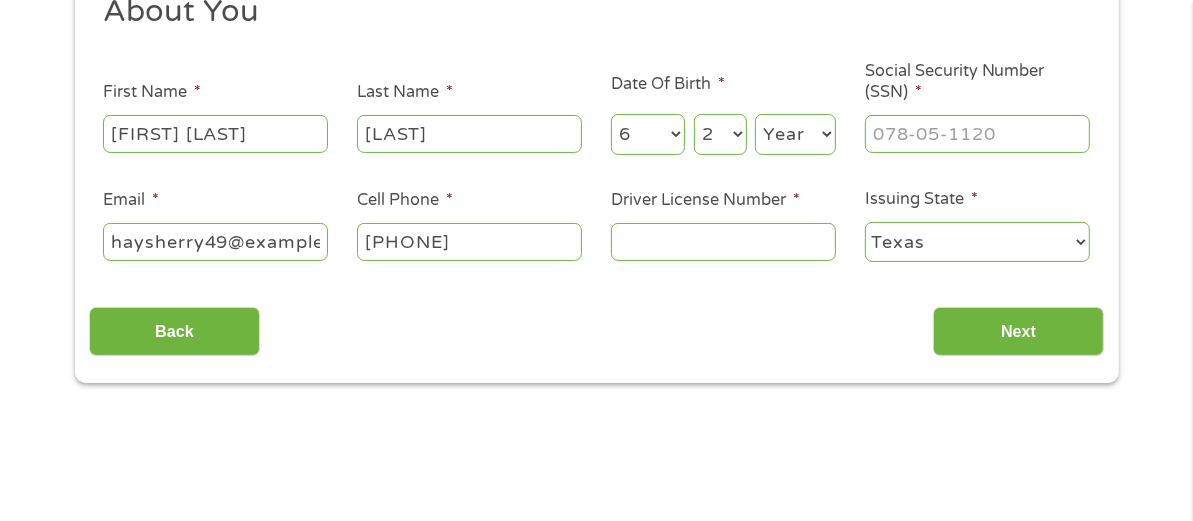 select on "1949" 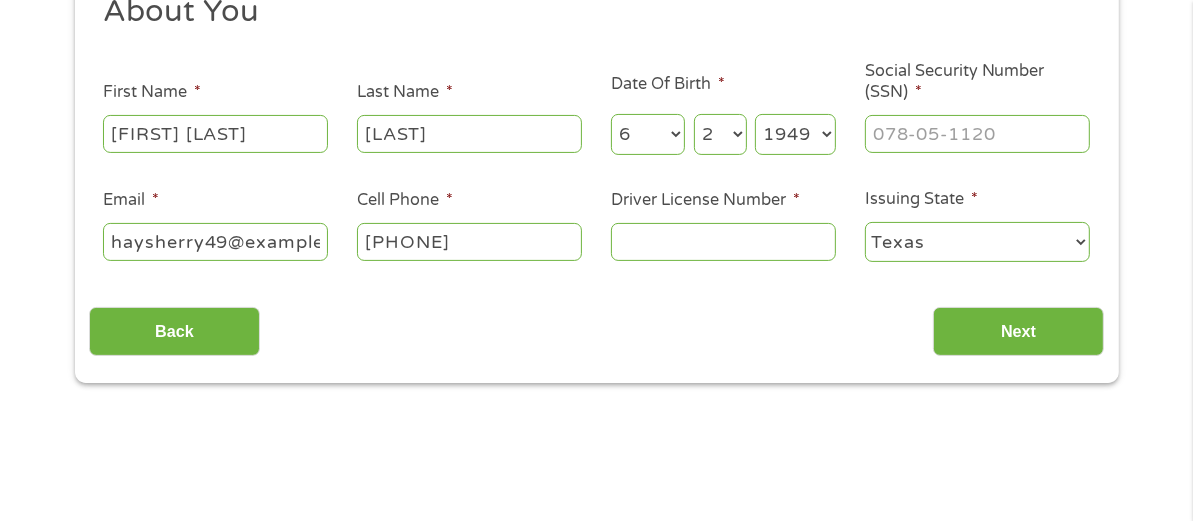 click on "Year 2007 2006 2005 2004 2003 2002 2001 2000 1999 1998 1997 1996 1995 1994 1993 1992 1991 1990 1989 1988 1987 1986 1985 1984 1983 1982 1981 1980 1979 1978 1977 1976 1975 1974 1973 1972 1971 1970 1969 1968 1967 1966 1965 1964 1963 1962 1961 1960 1959 1958 1957 1956 1955 1954 1953 1952 1951 1950 1949 1948 1947 1946 1945 1944 1943 1942 1941 1940 1939 1938 1937 1936 1935 1934 1933 1932 1931 1930 1929 1928 1927 1926 1925 1924 1923 1922 1921 1920" at bounding box center (795, 134) 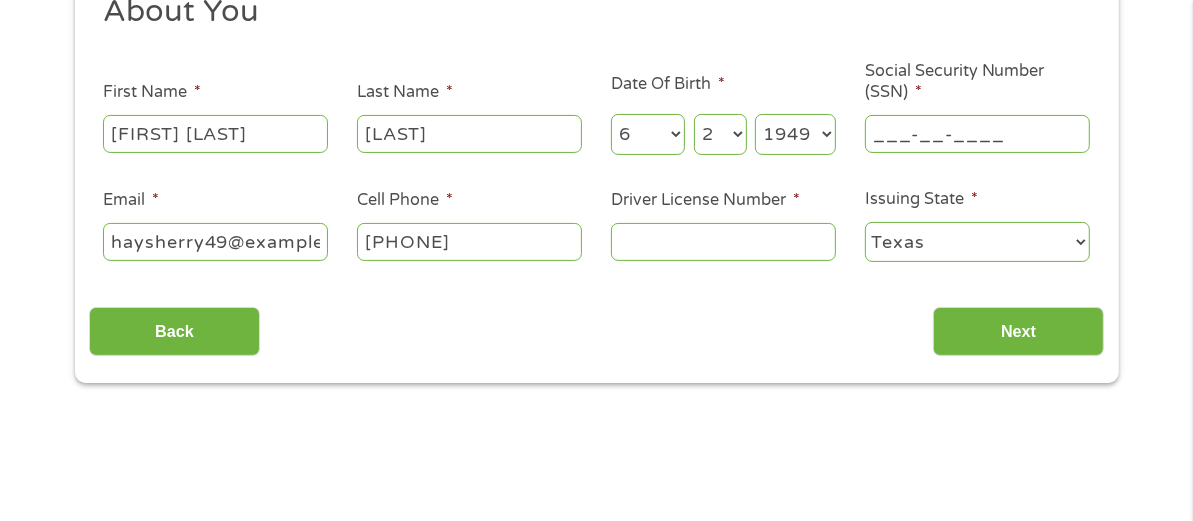 click on "___-__-____" at bounding box center [977, 134] 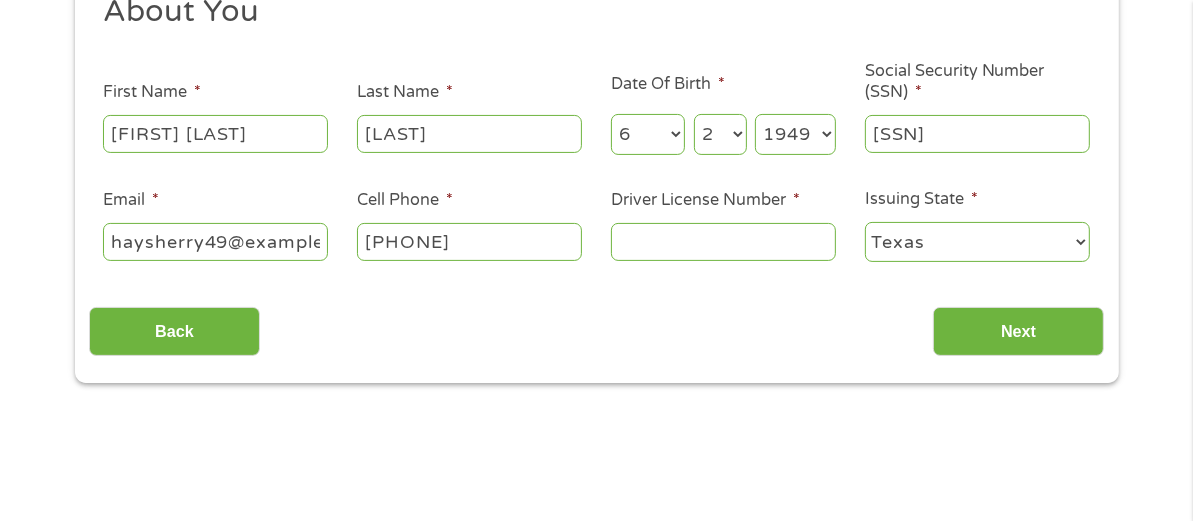 type on "457-90-6784" 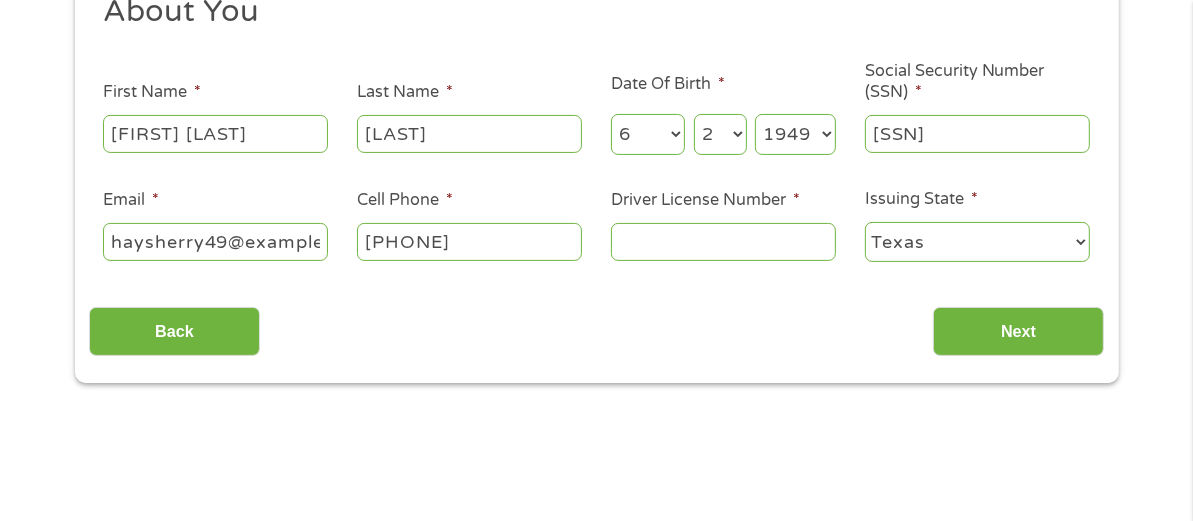 click on "Driver License Number *" at bounding box center (723, 242) 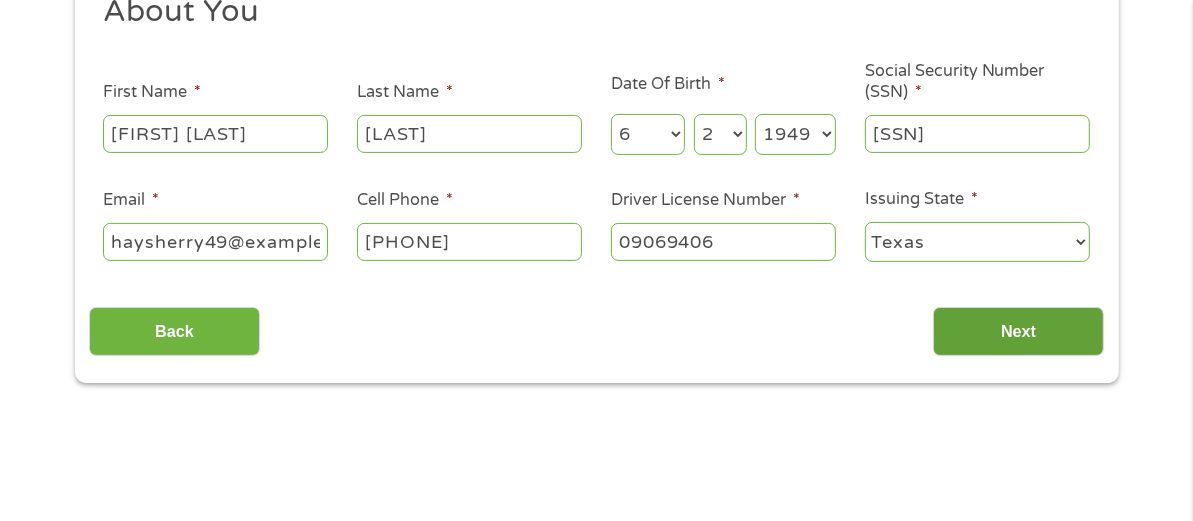 type on "09069406" 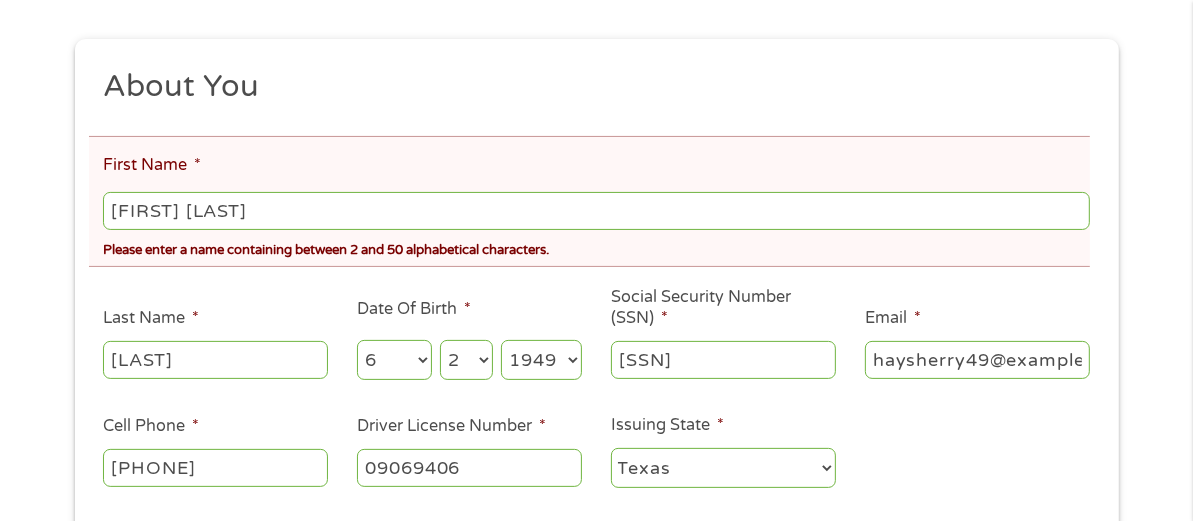 scroll, scrollTop: 0, scrollLeft: 0, axis: both 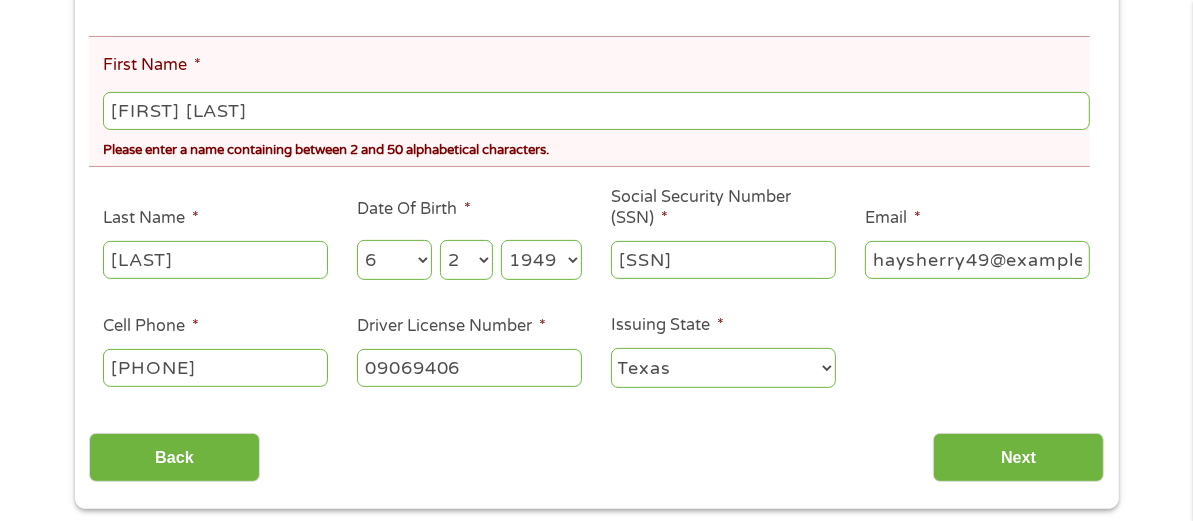 click on "Sherry G" at bounding box center [596, 111] 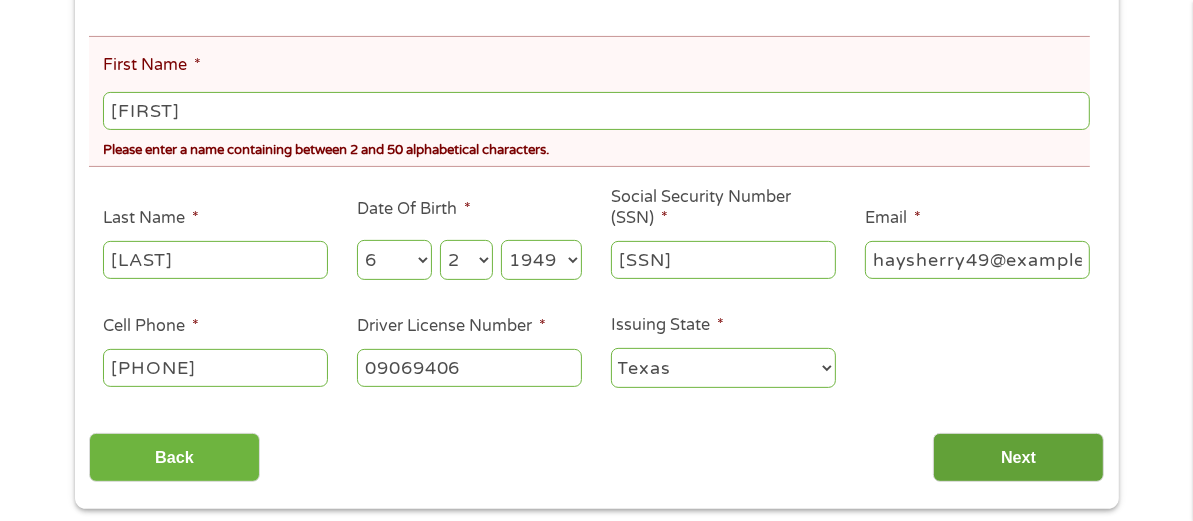 type on "Sherry" 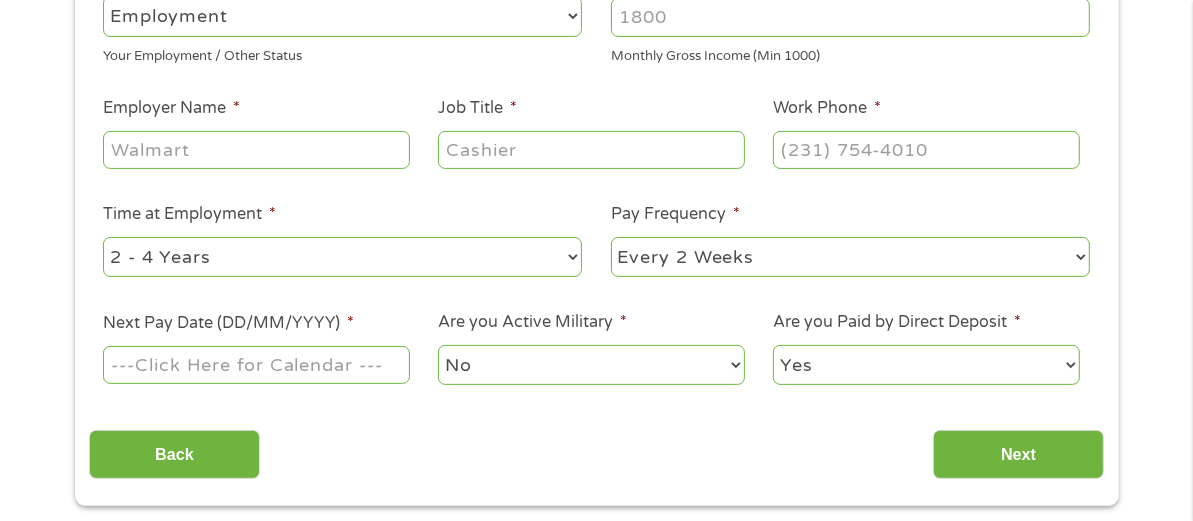 scroll, scrollTop: 39, scrollLeft: 0, axis: vertical 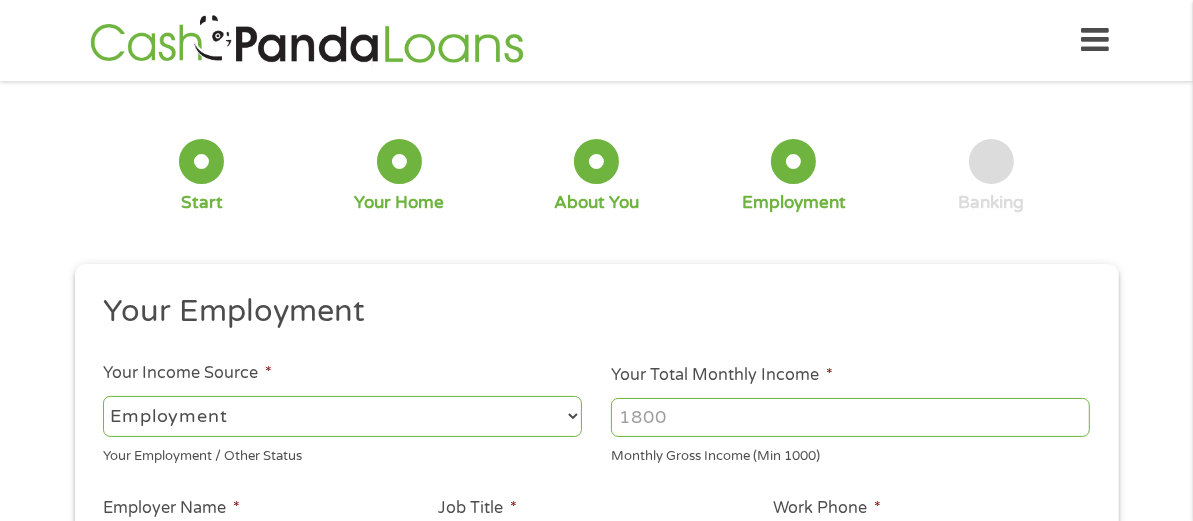 click on "Your Total Monthly Income *" at bounding box center (850, 417) 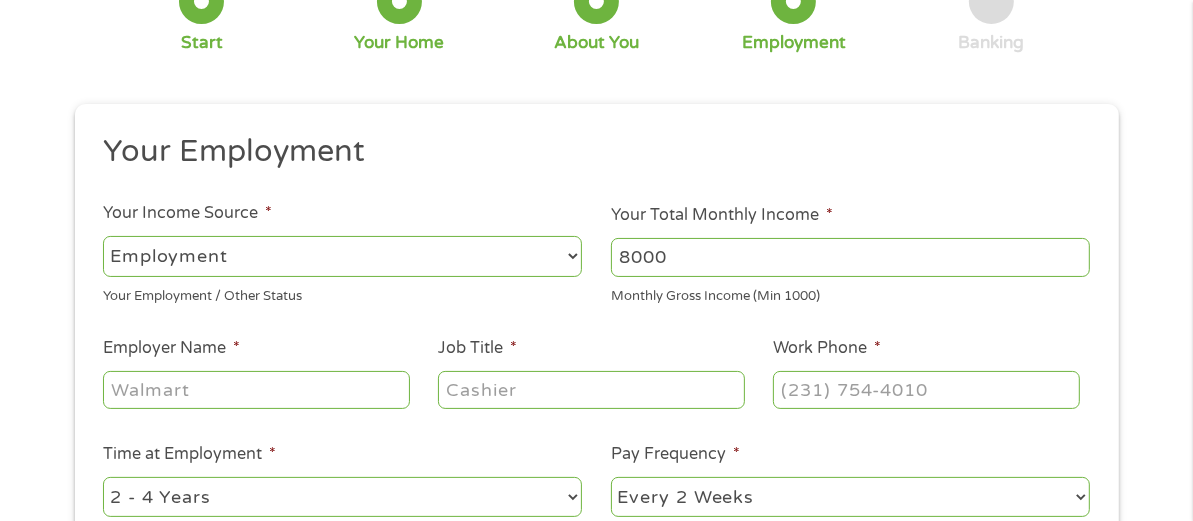 scroll, scrollTop: 300, scrollLeft: 0, axis: vertical 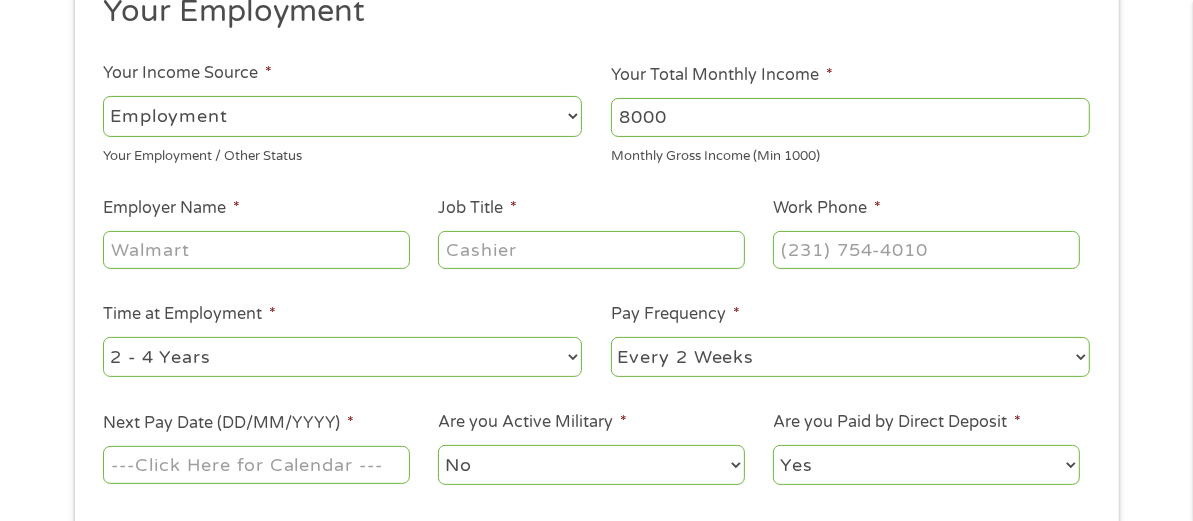 type on "8000" 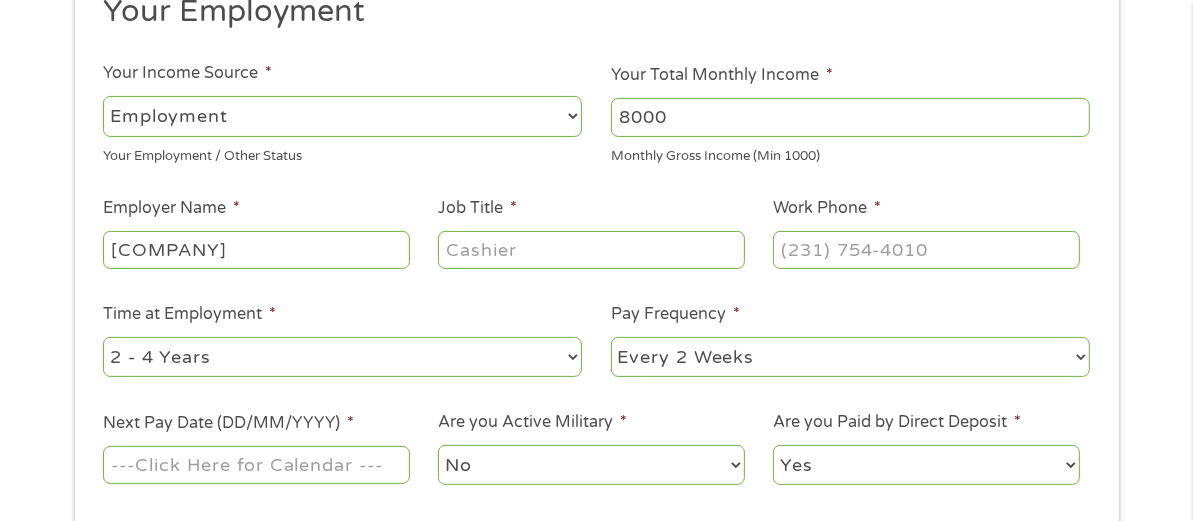 type on "Tena Logistics US" 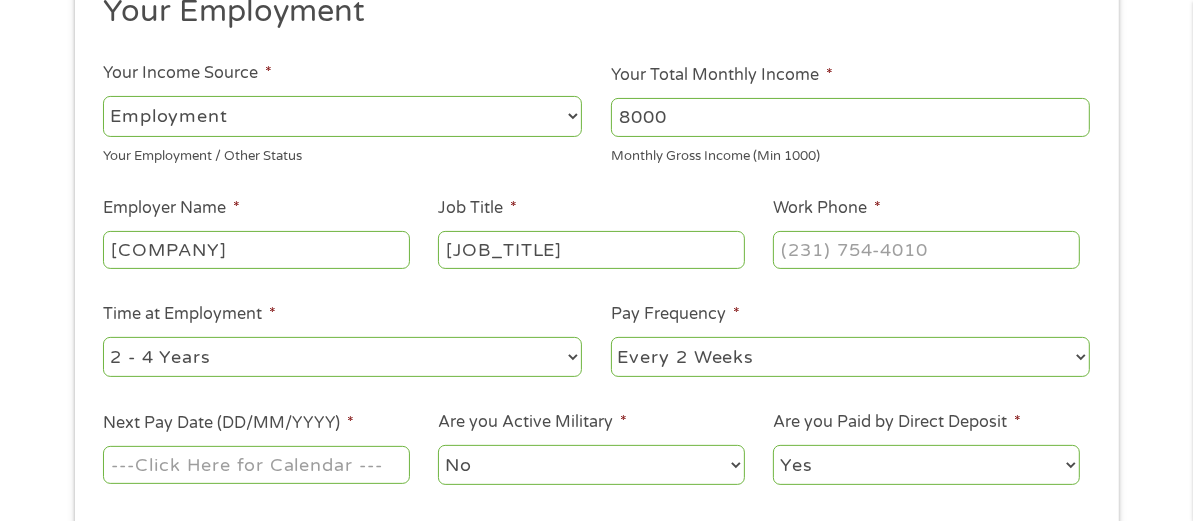 type on "Transportation Broker" 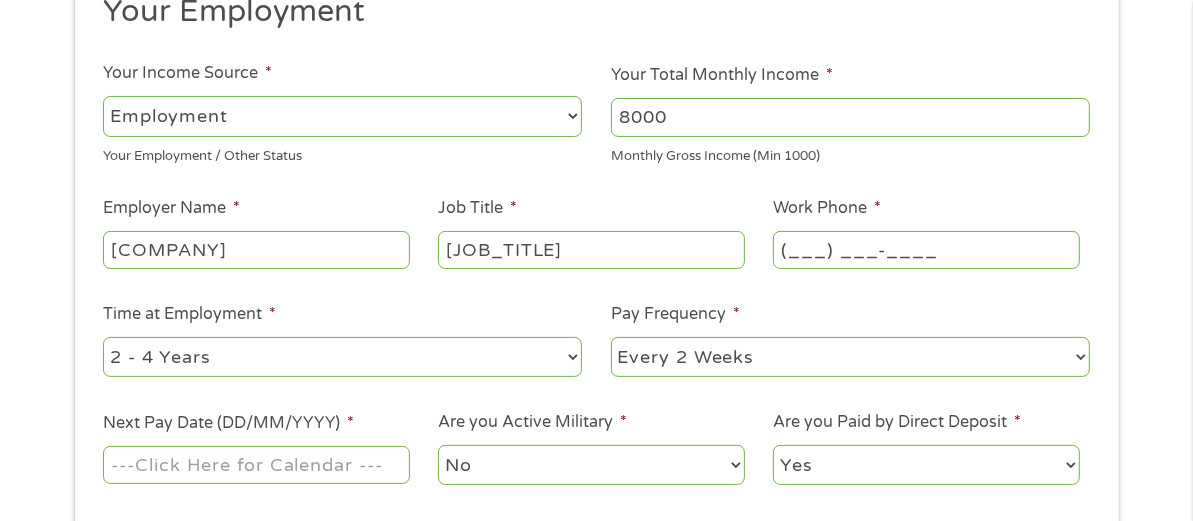 click on "(___) ___-____" at bounding box center (926, 250) 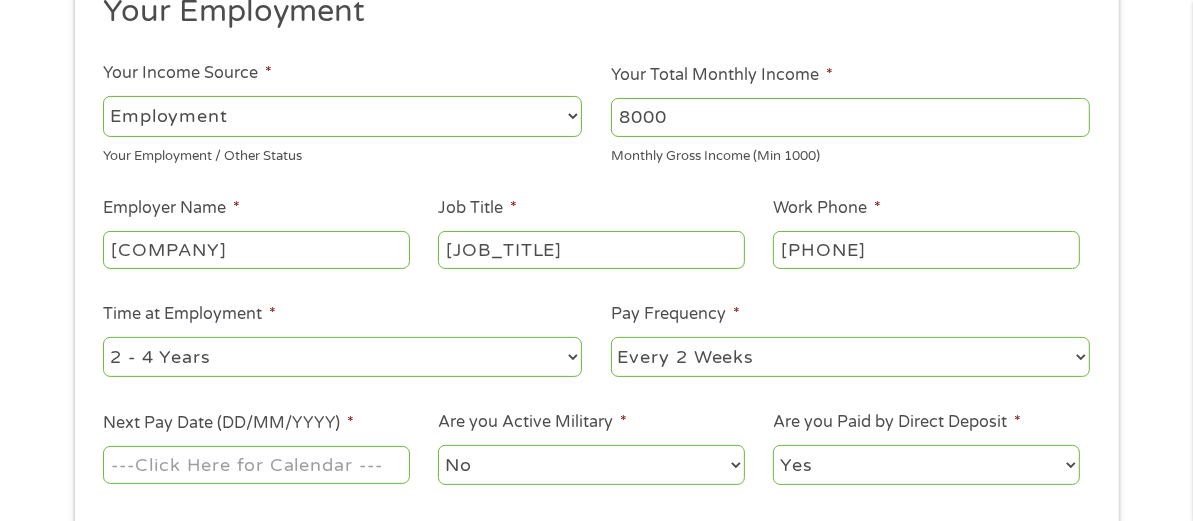 type on "(210) 702-9941" 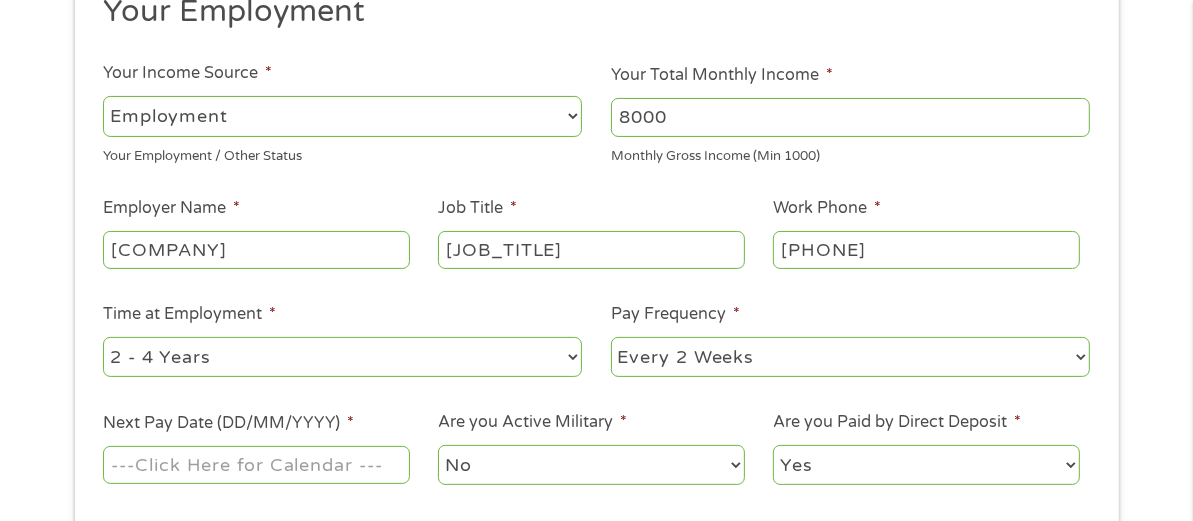 click on "--- Choose one --- 1 Year or less 1 - 2 Years 2 - 4 Years Over 4 Years" at bounding box center [342, 357] 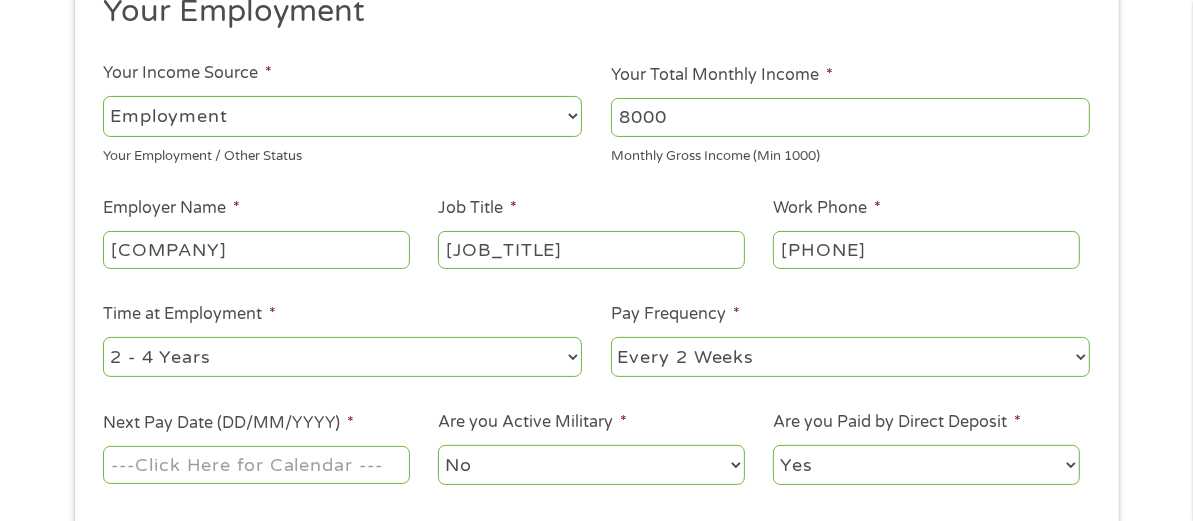 select on "60months" 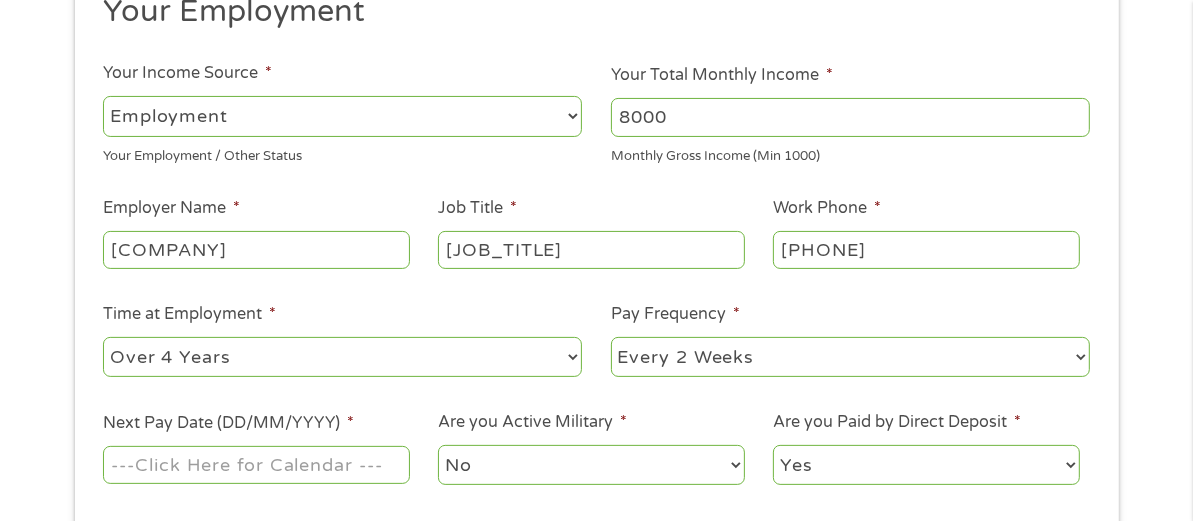click on "--- Choose one --- 1 Year or less 1 - 2 Years 2 - 4 Years Over 4 Years" at bounding box center (342, 357) 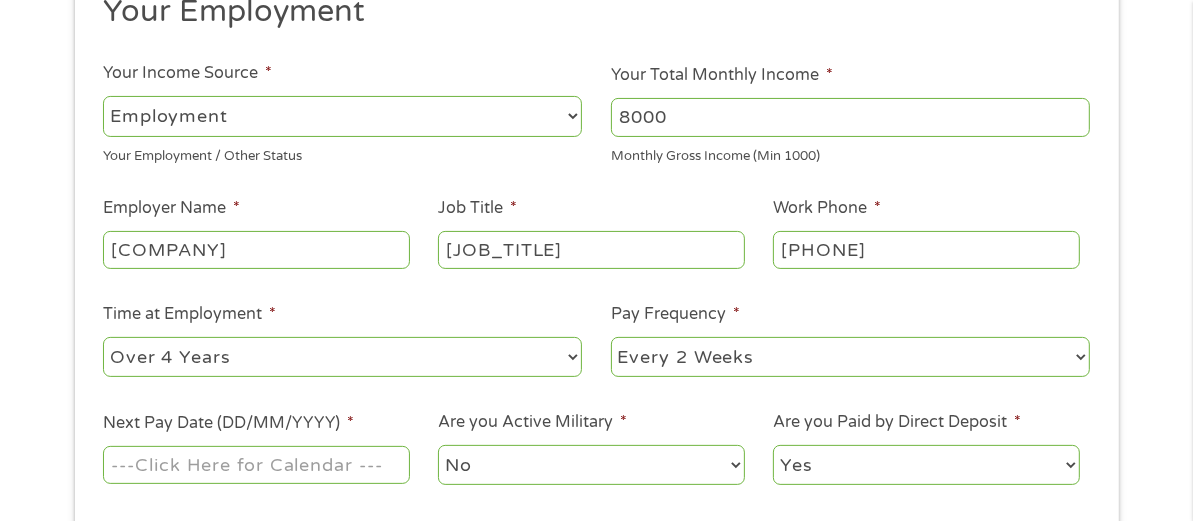 select on "semimonthly" 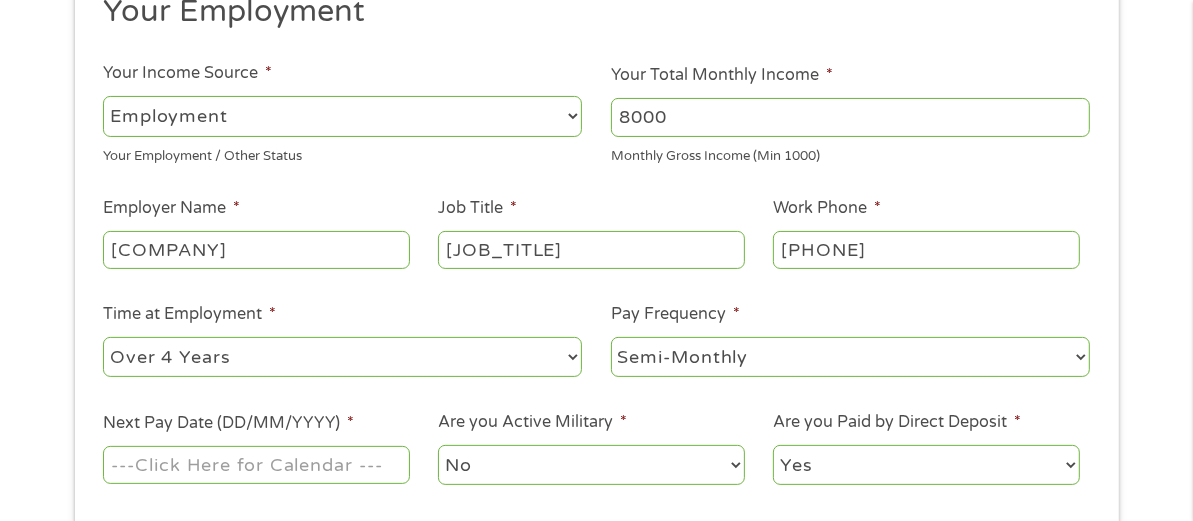 click on "--- Choose one --- Every 2 Weeks Every Week Monthly Semi-Monthly" at bounding box center [850, 357] 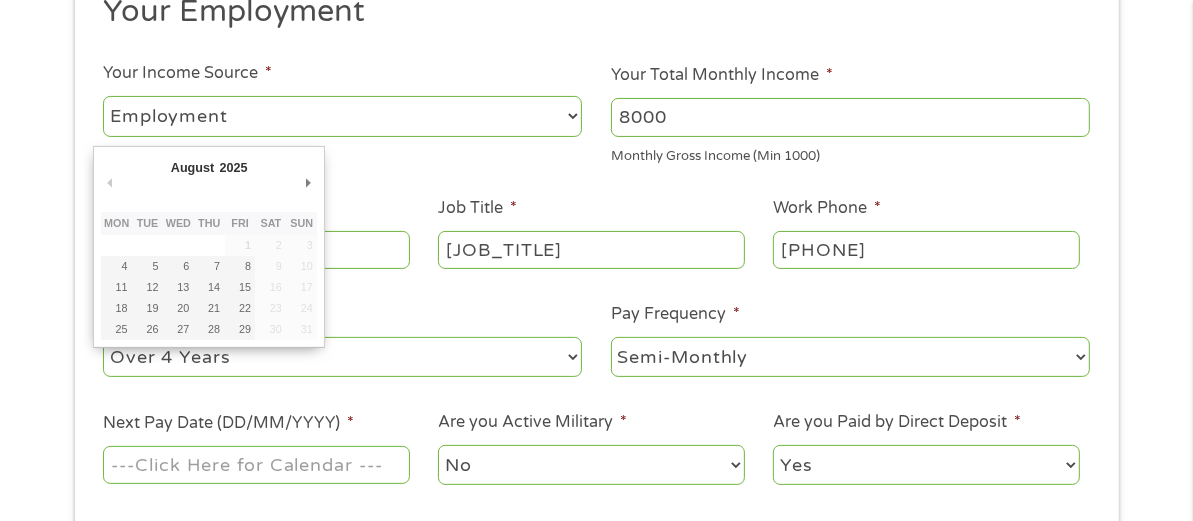 click on "Next Pay Date (DD/MM/YYYY) *" at bounding box center (256, 465) 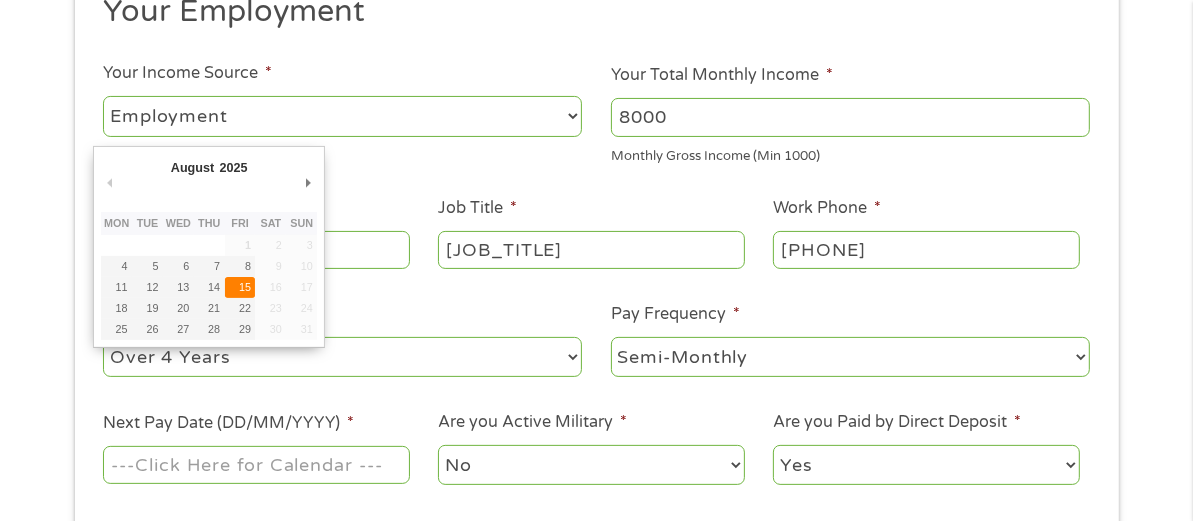 type on "15/08/2025" 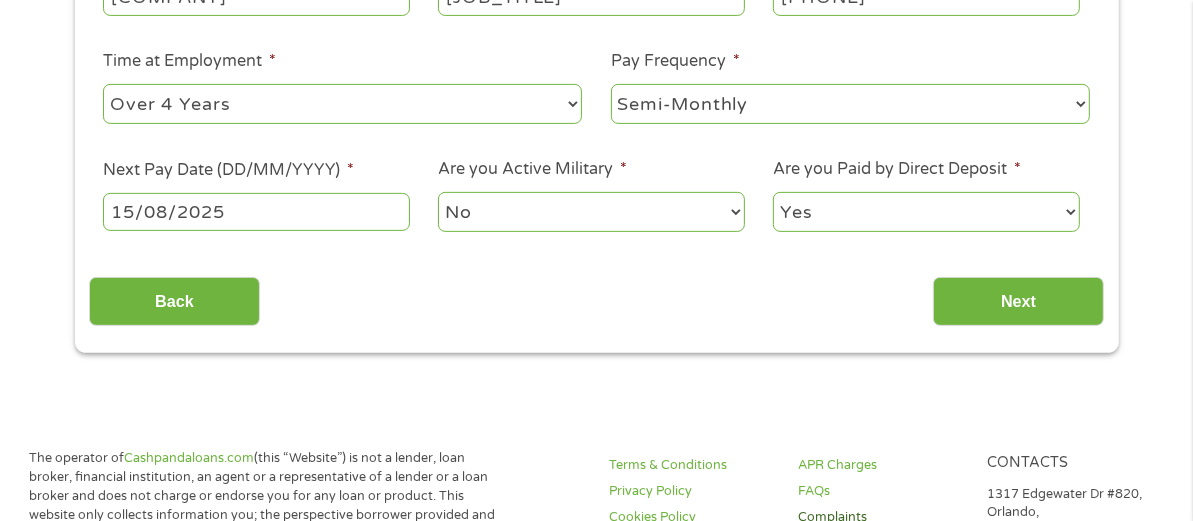 scroll, scrollTop: 600, scrollLeft: 0, axis: vertical 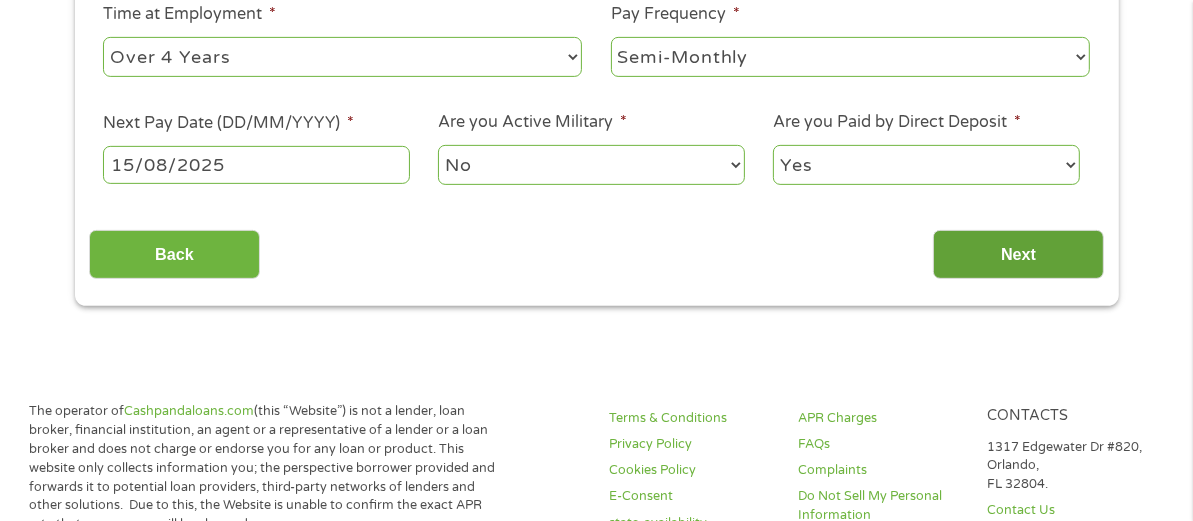 click on "Next" at bounding box center (1018, 254) 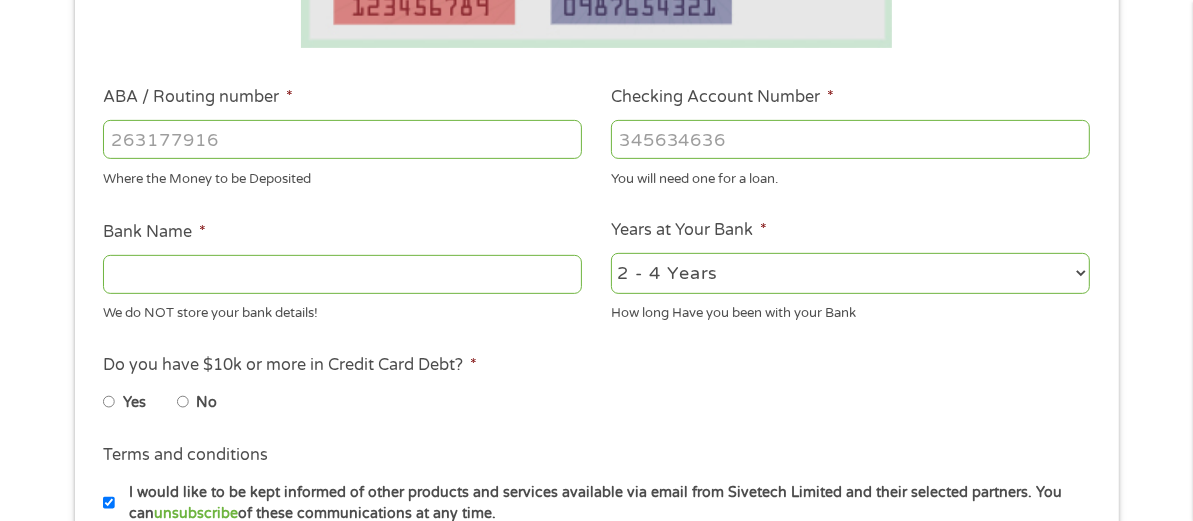 scroll, scrollTop: 340, scrollLeft: 0, axis: vertical 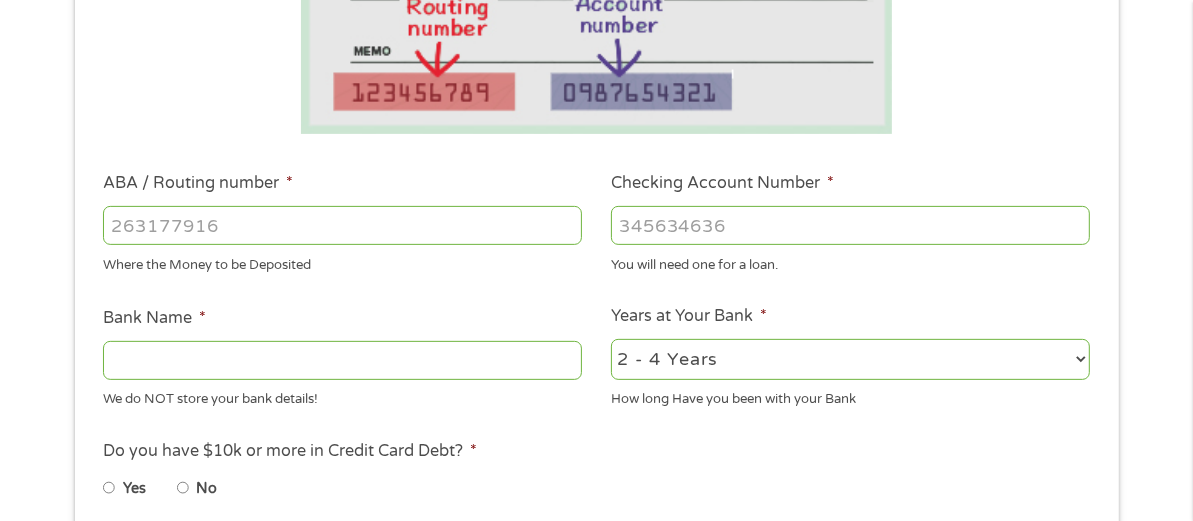 click on "ABA / Routing number *" at bounding box center (342, 225) 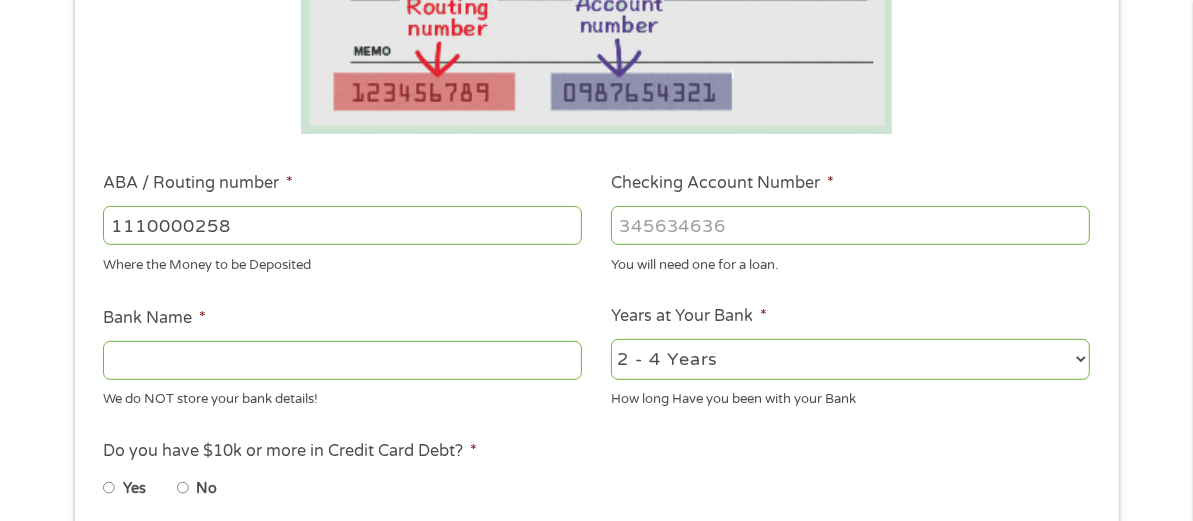 type on "1110000258" 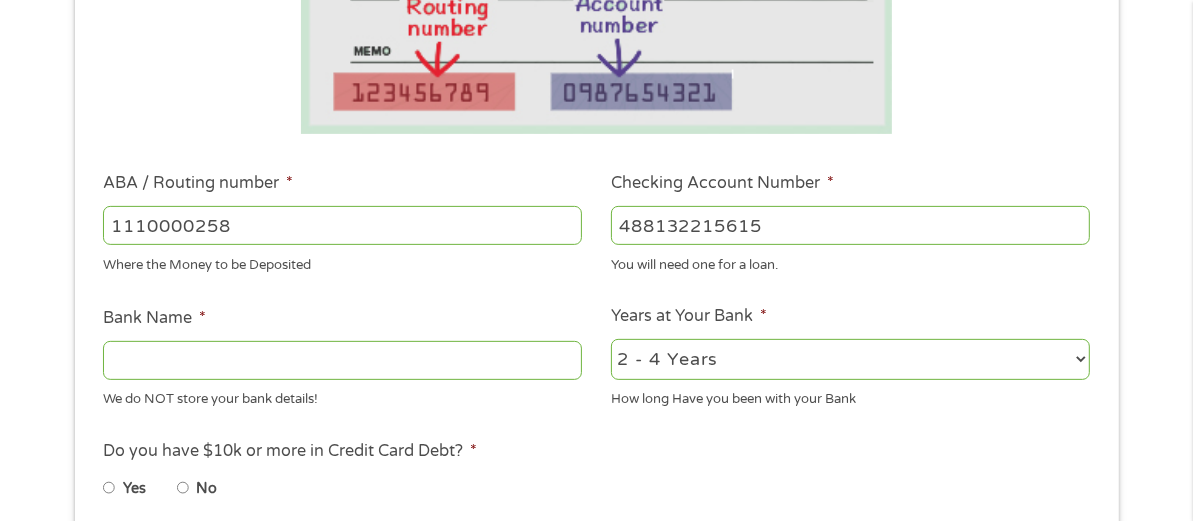 type on "488132215615" 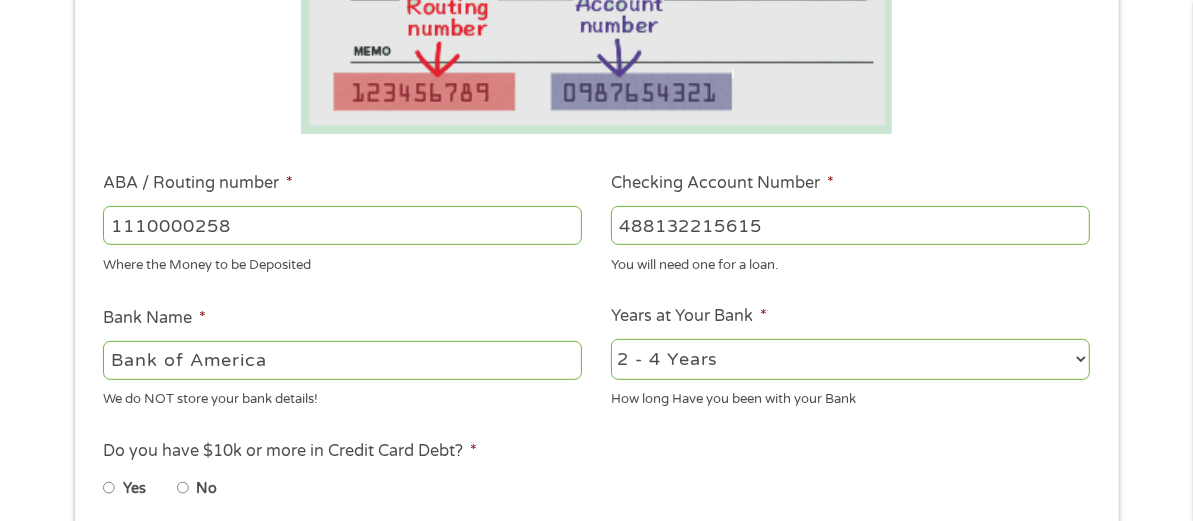 type on "Bank of America" 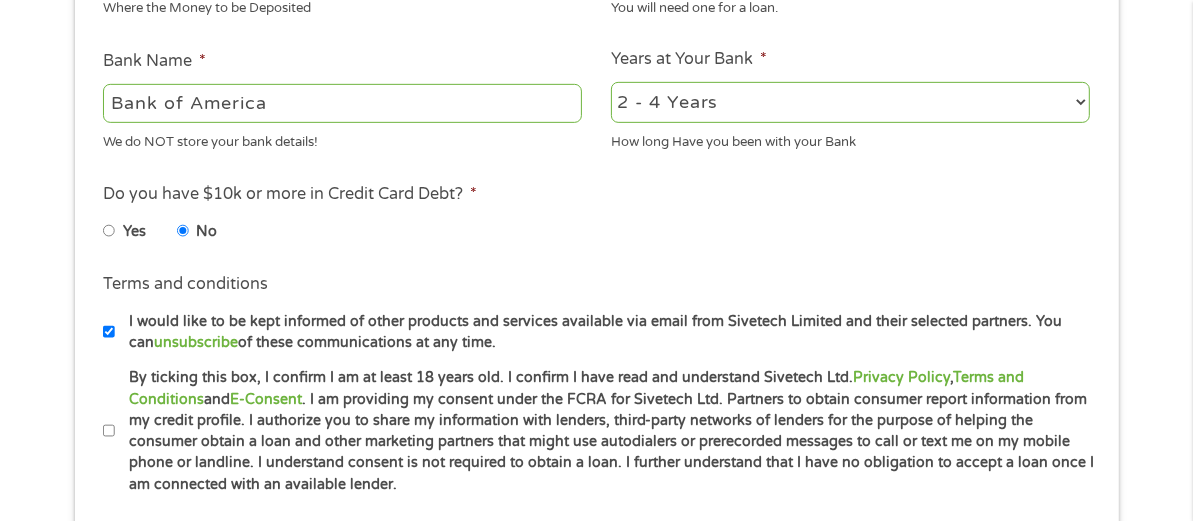 scroll, scrollTop: 800, scrollLeft: 0, axis: vertical 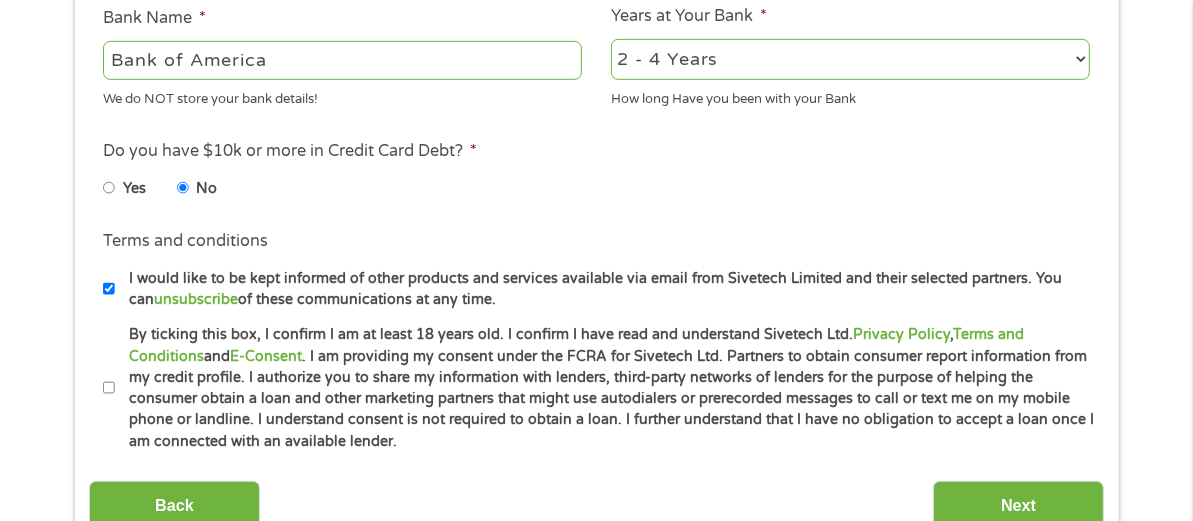 click on "By ticking this box, I confirm I am at least 18 years old. I confirm I have read and understand Sivetech Ltd.  Privacy Policy ,  Terms and Conditions  and  E-Consent . I am providing my consent under the FCRA for Sivetech Ltd. Partners to obtain consumer report information from my credit profile. I authorize you to share my information with lenders, third-party networks of lenders for the purpose of helping the consumer obtain a loan and other marketing partners that might use autodialers or prerecorded messages to call or text me on my mobile phone or landline. I understand consent is not required to obtain a loan. I further understand that I have no obligation to accept a loan once I am connected with an available lender." at bounding box center (109, 388) 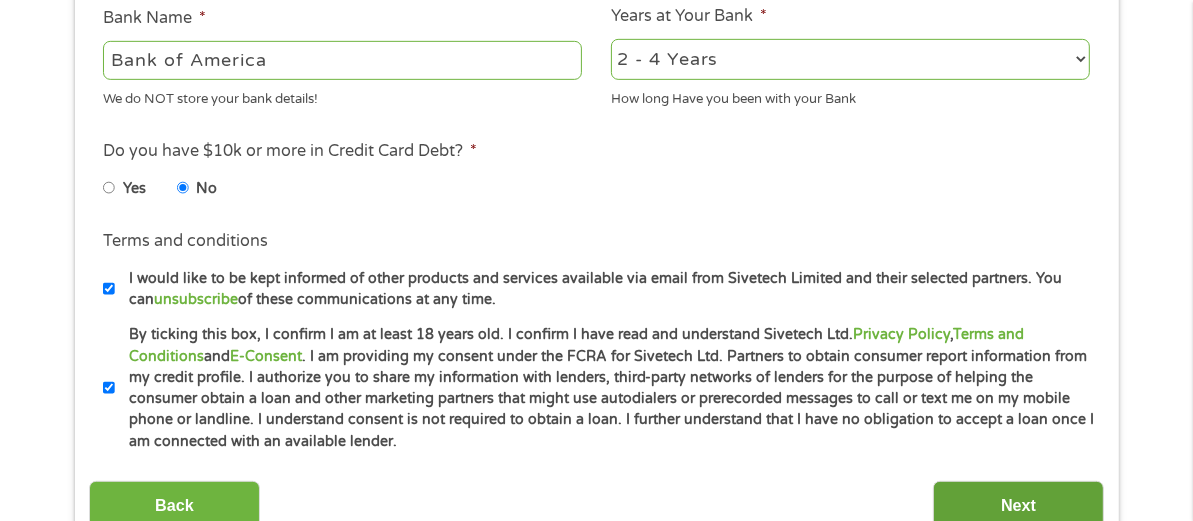 click on "Next" at bounding box center [1018, 505] 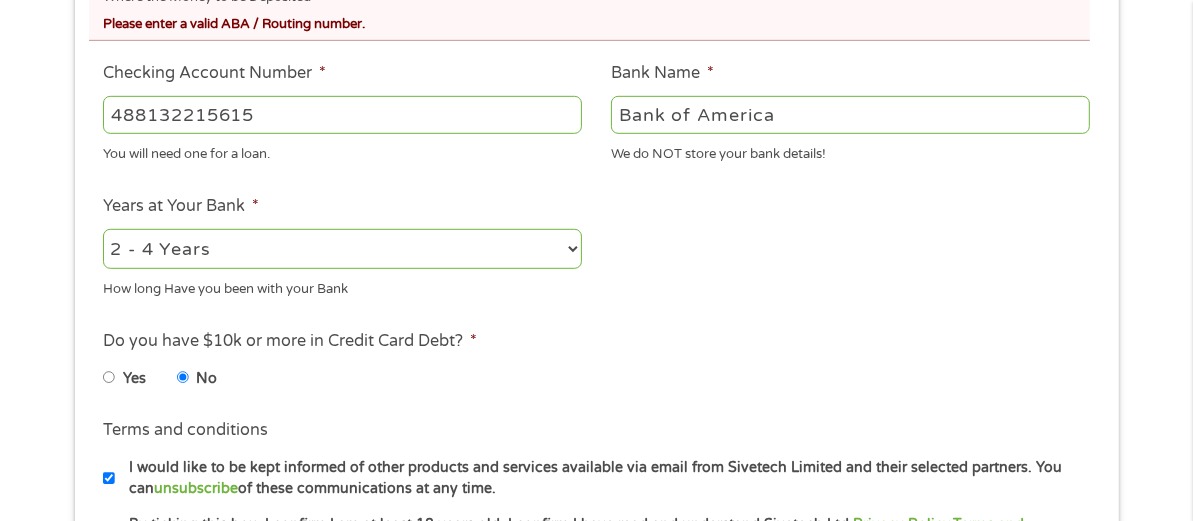 scroll, scrollTop: 0, scrollLeft: 0, axis: both 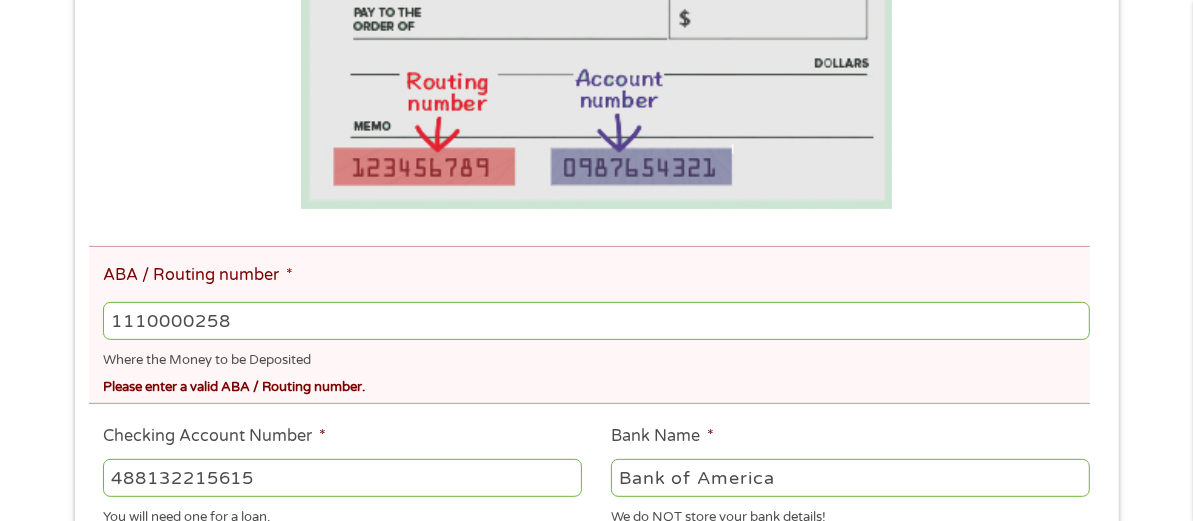 click on "1110000258" at bounding box center [596, 321] 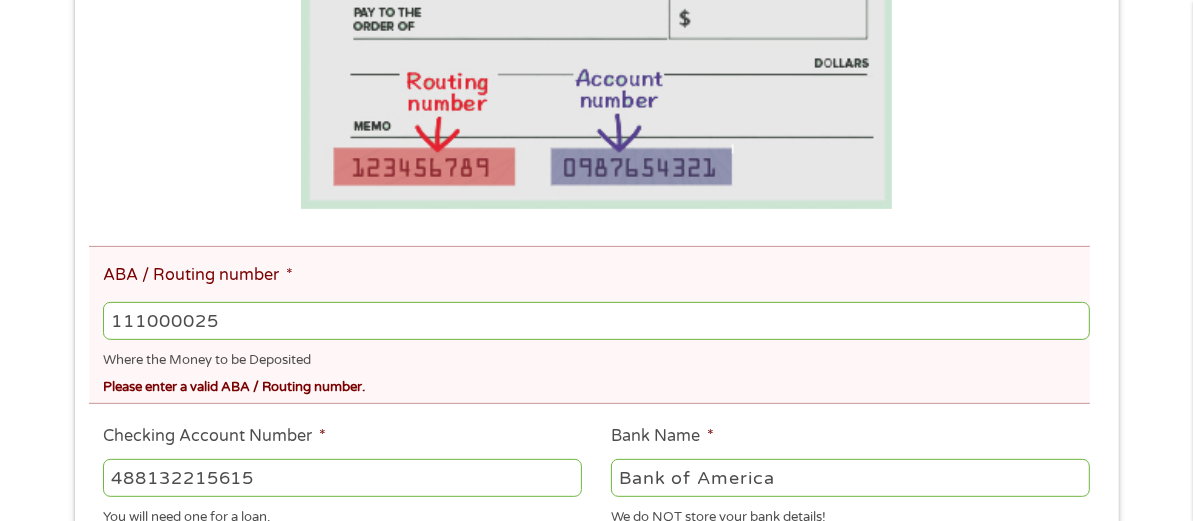 type on "BANK OF AMERICA NA" 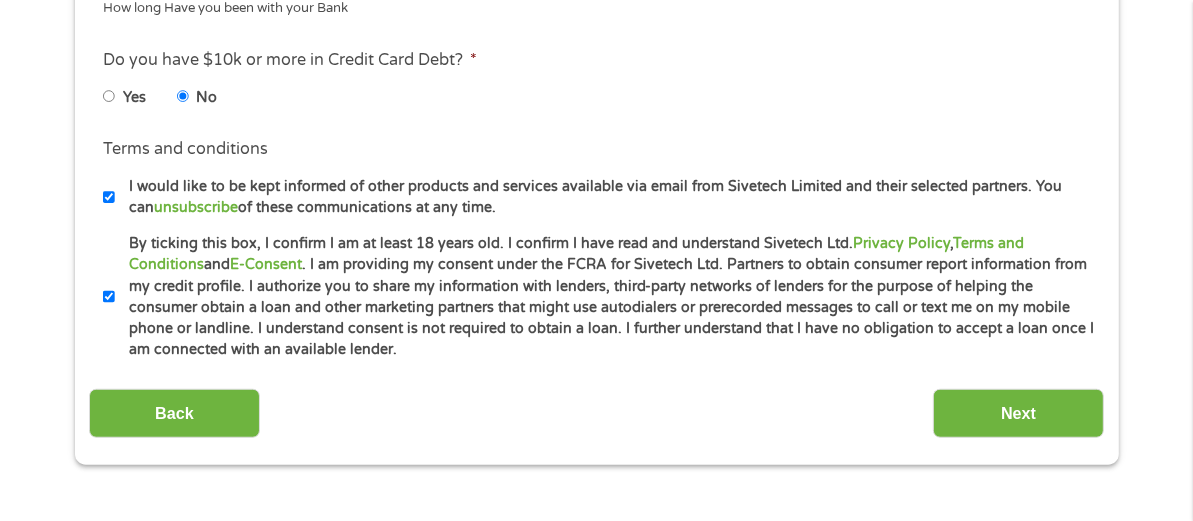 scroll, scrollTop: 1200, scrollLeft: 0, axis: vertical 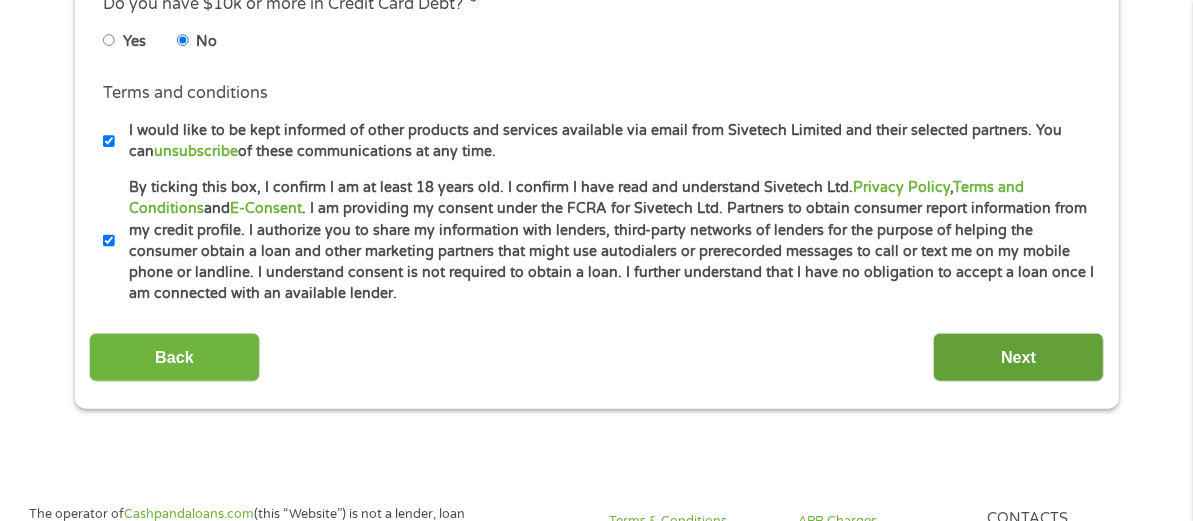 type on "111000025" 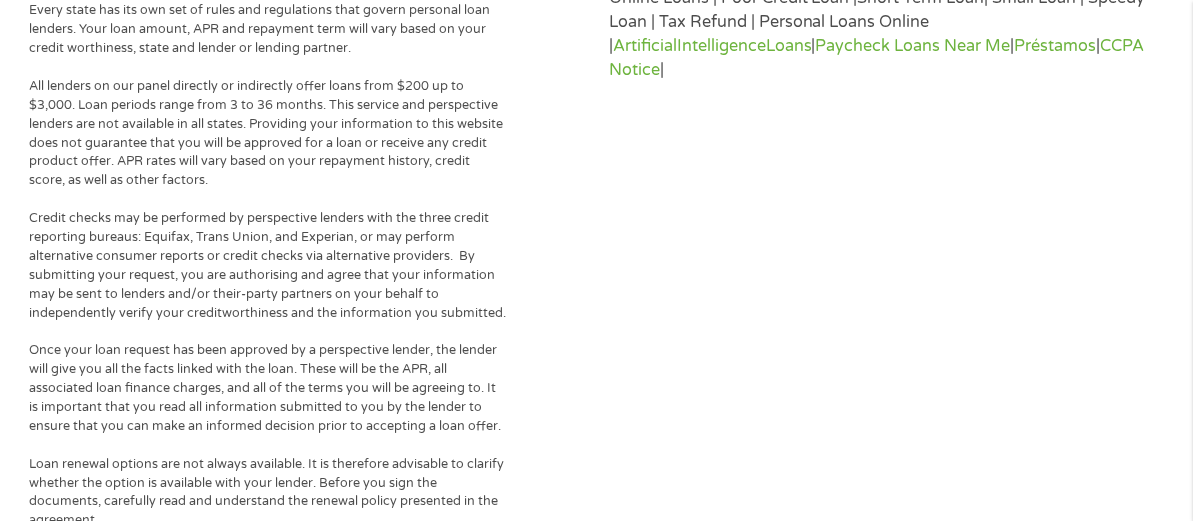 scroll, scrollTop: 304, scrollLeft: 0, axis: vertical 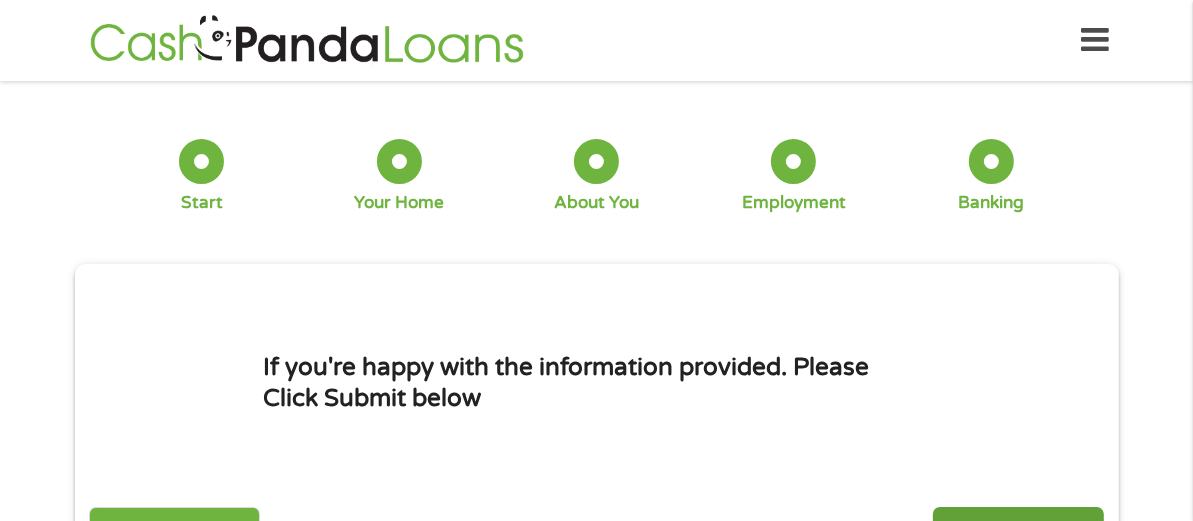 click on "Submit" at bounding box center [1018, 531] 